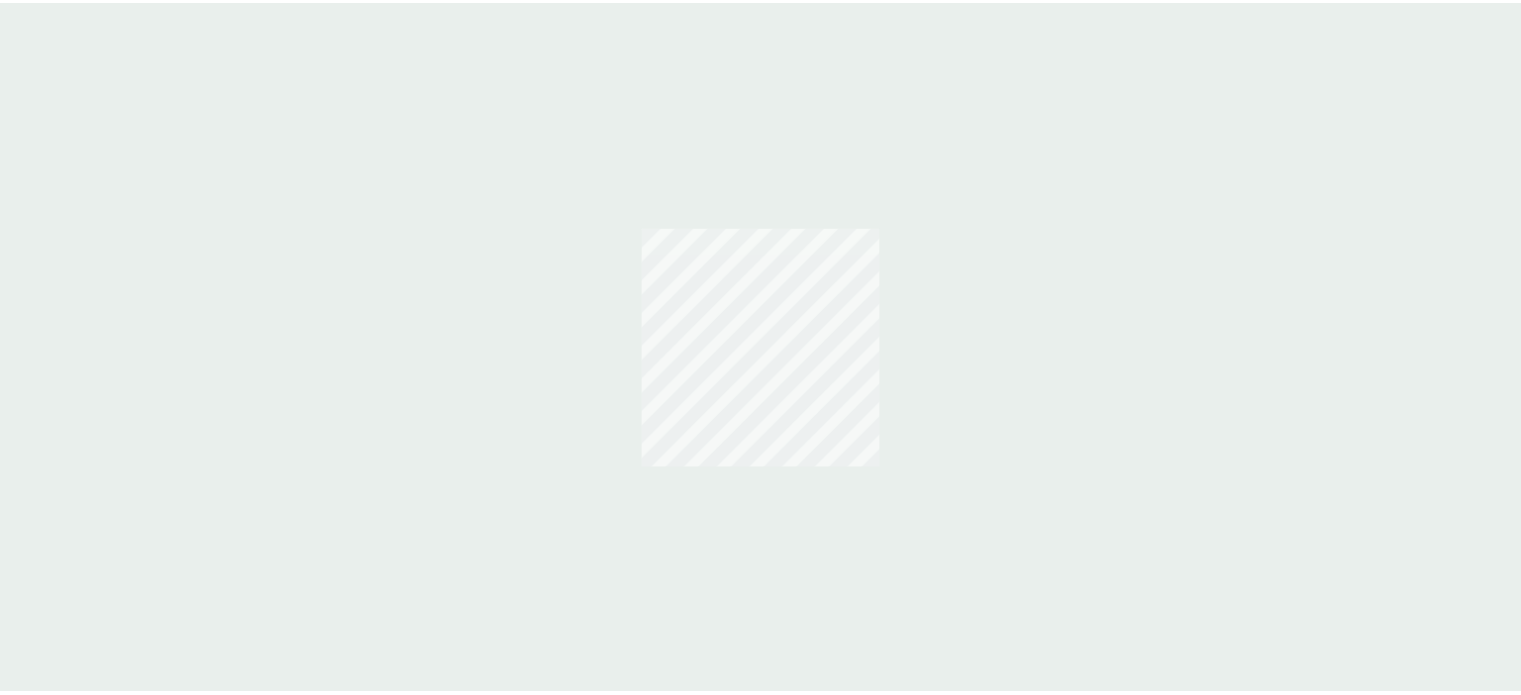 scroll, scrollTop: 0, scrollLeft: 0, axis: both 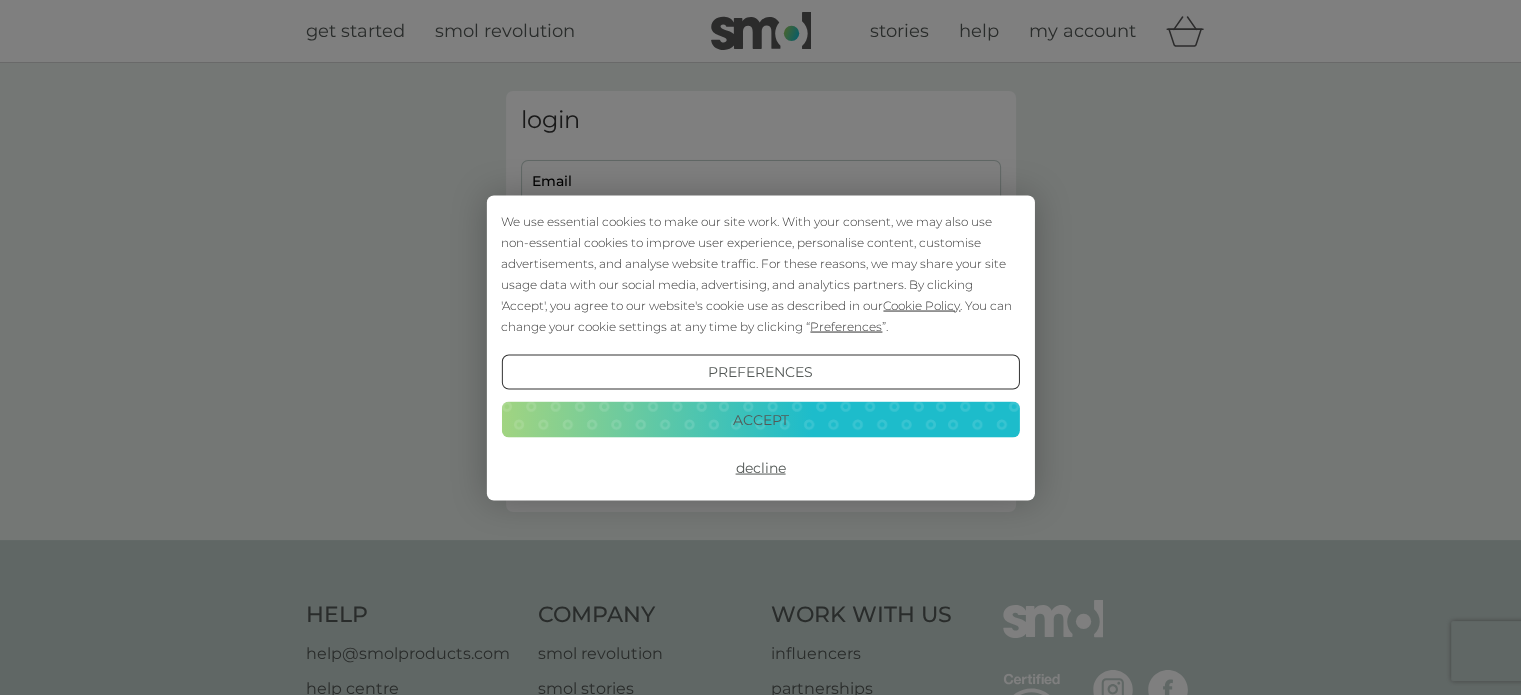 click on "Accept" at bounding box center [760, 420] 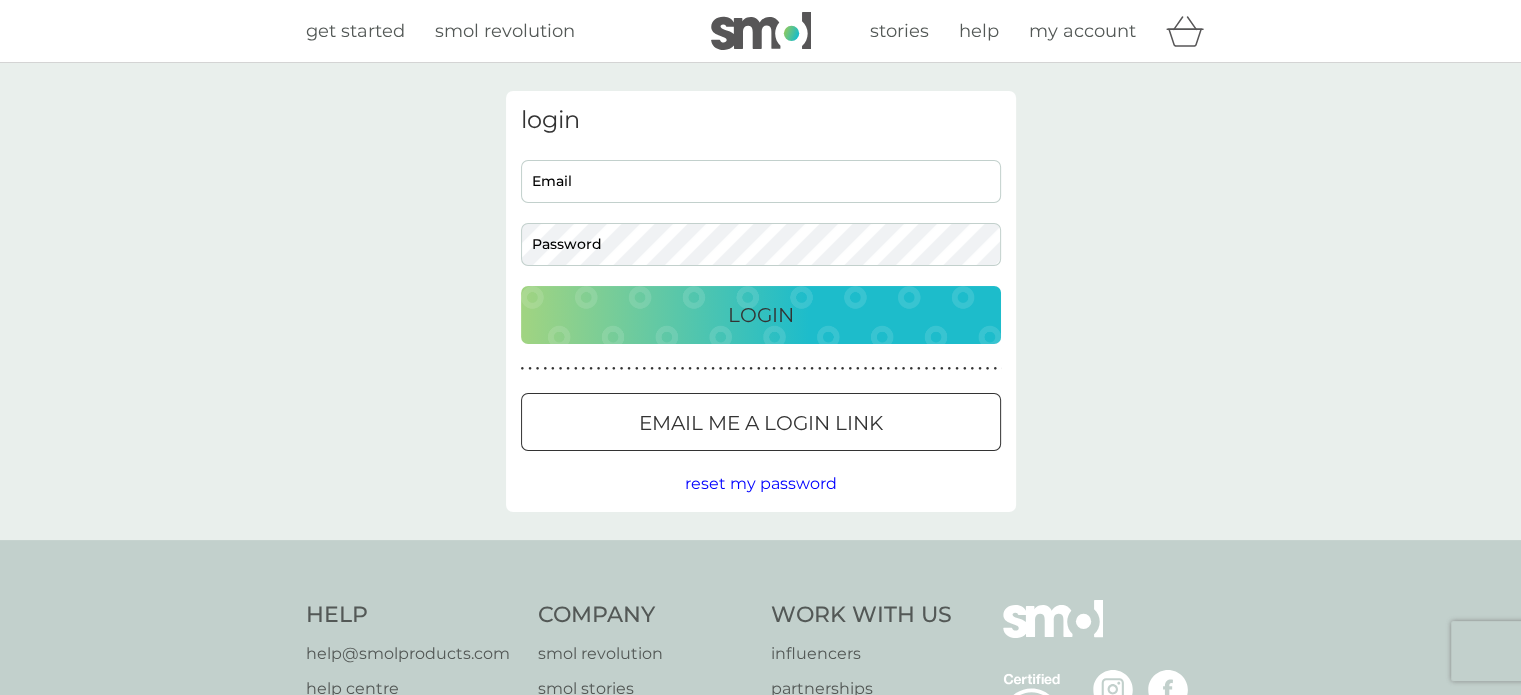 click on "Email" at bounding box center (761, 181) 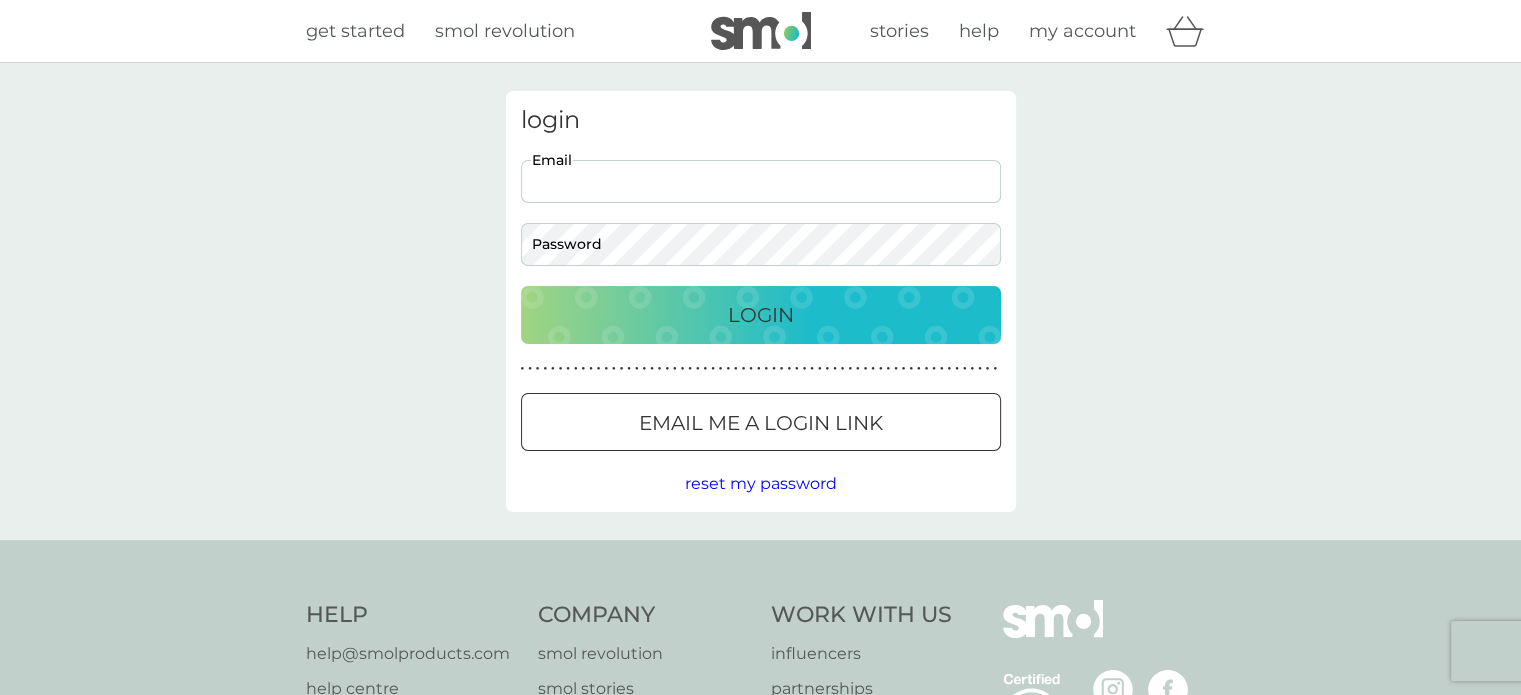 scroll, scrollTop: 0, scrollLeft: 0, axis: both 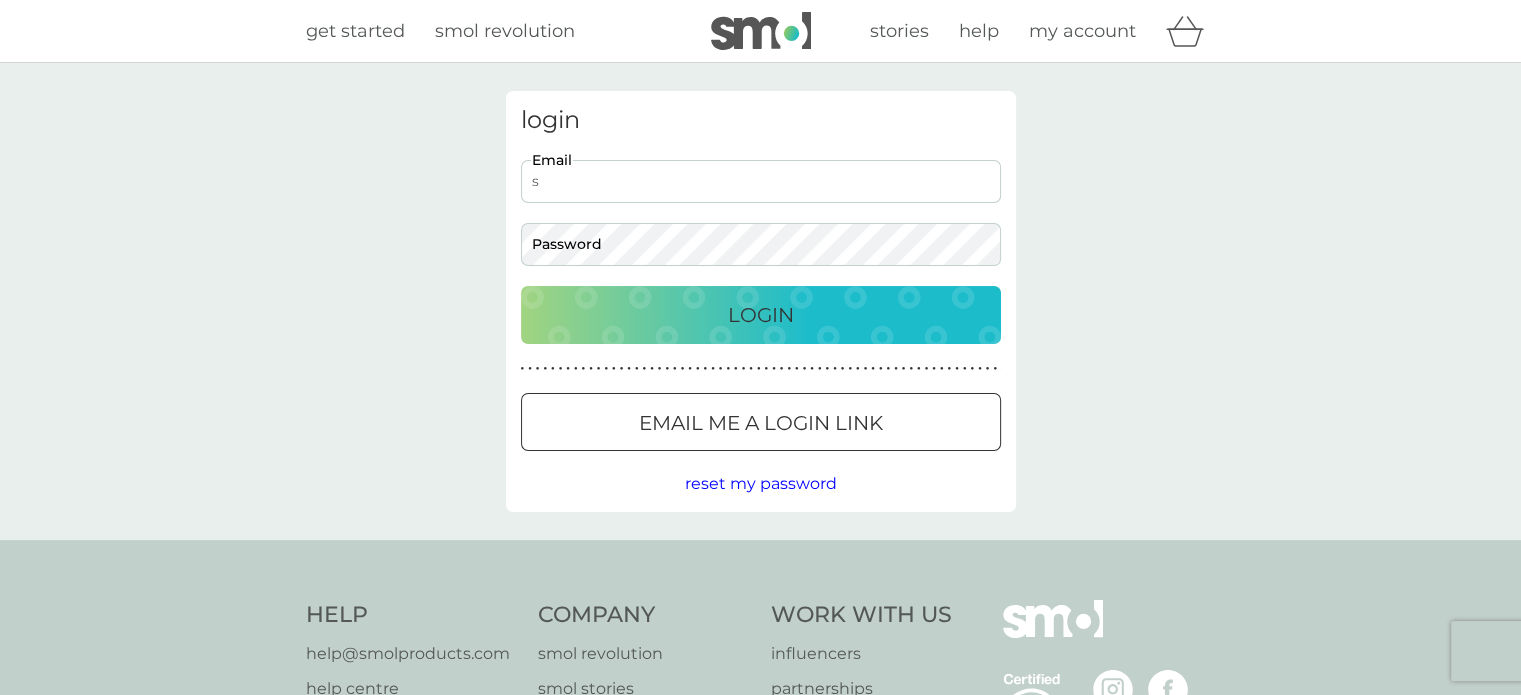 type on "[EMAIL]" 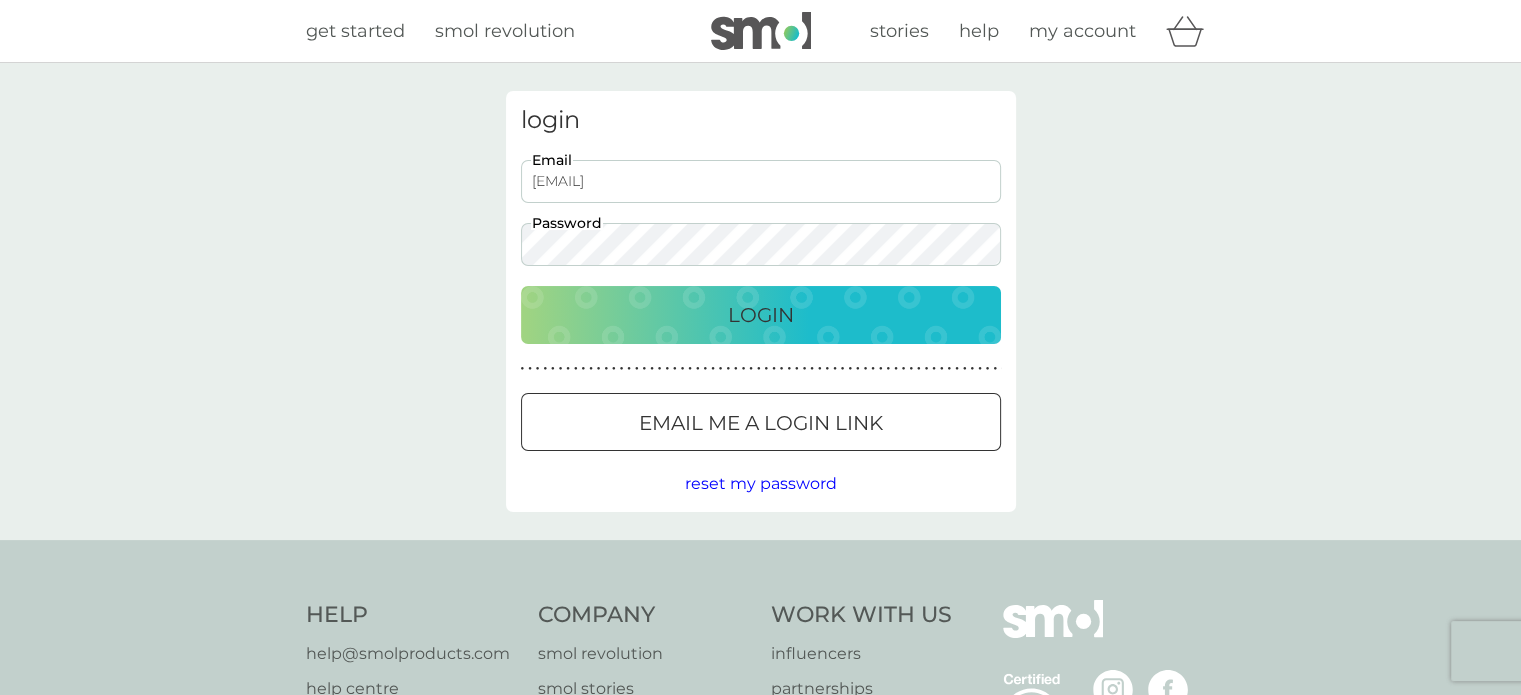 click on "Login" at bounding box center (761, 315) 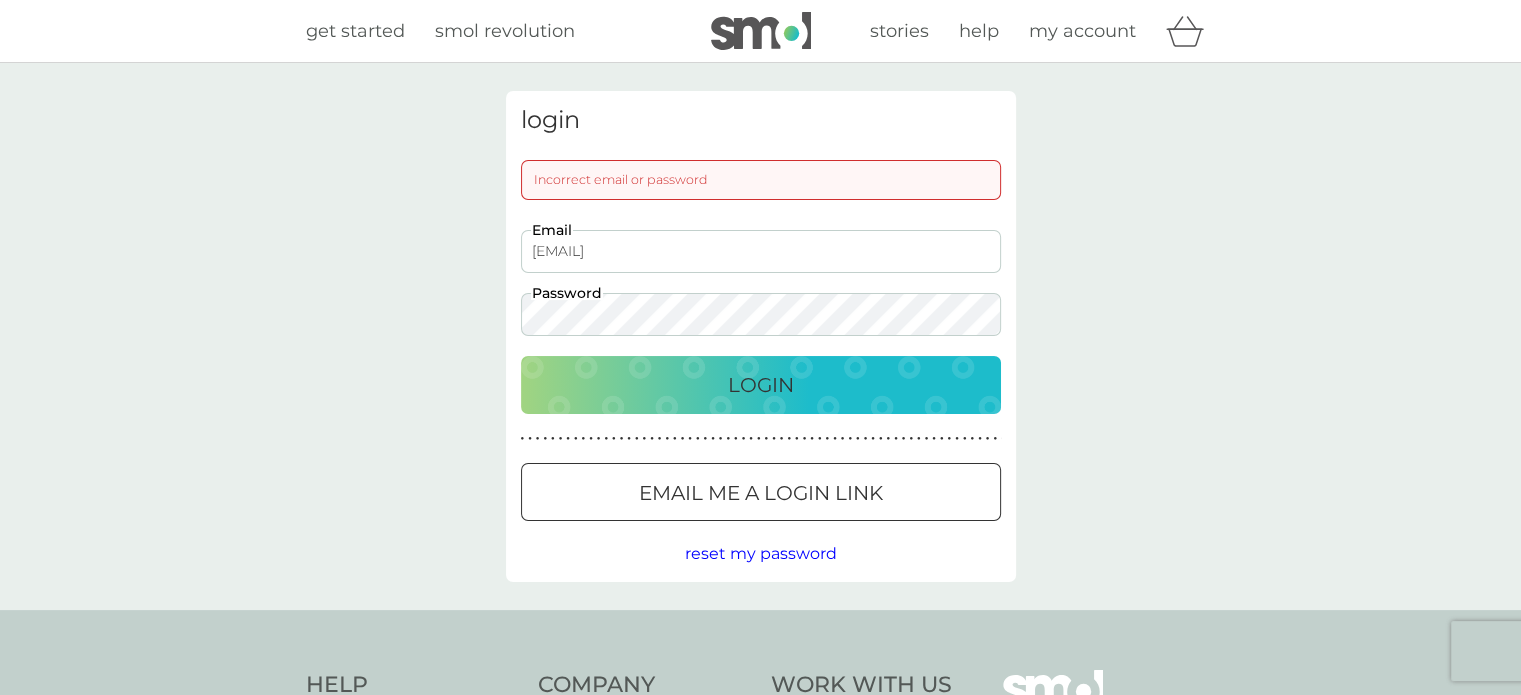 click on "Login" at bounding box center (761, 385) 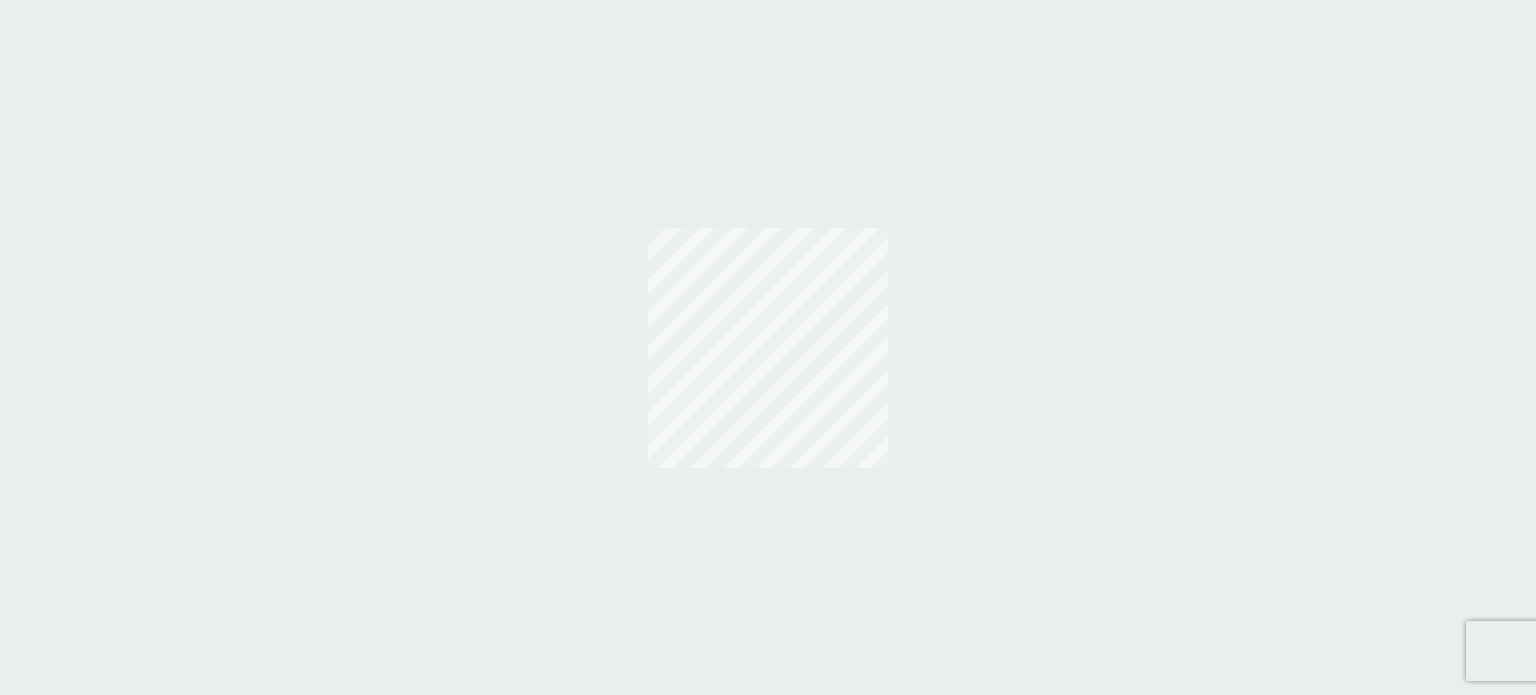 scroll, scrollTop: 0, scrollLeft: 0, axis: both 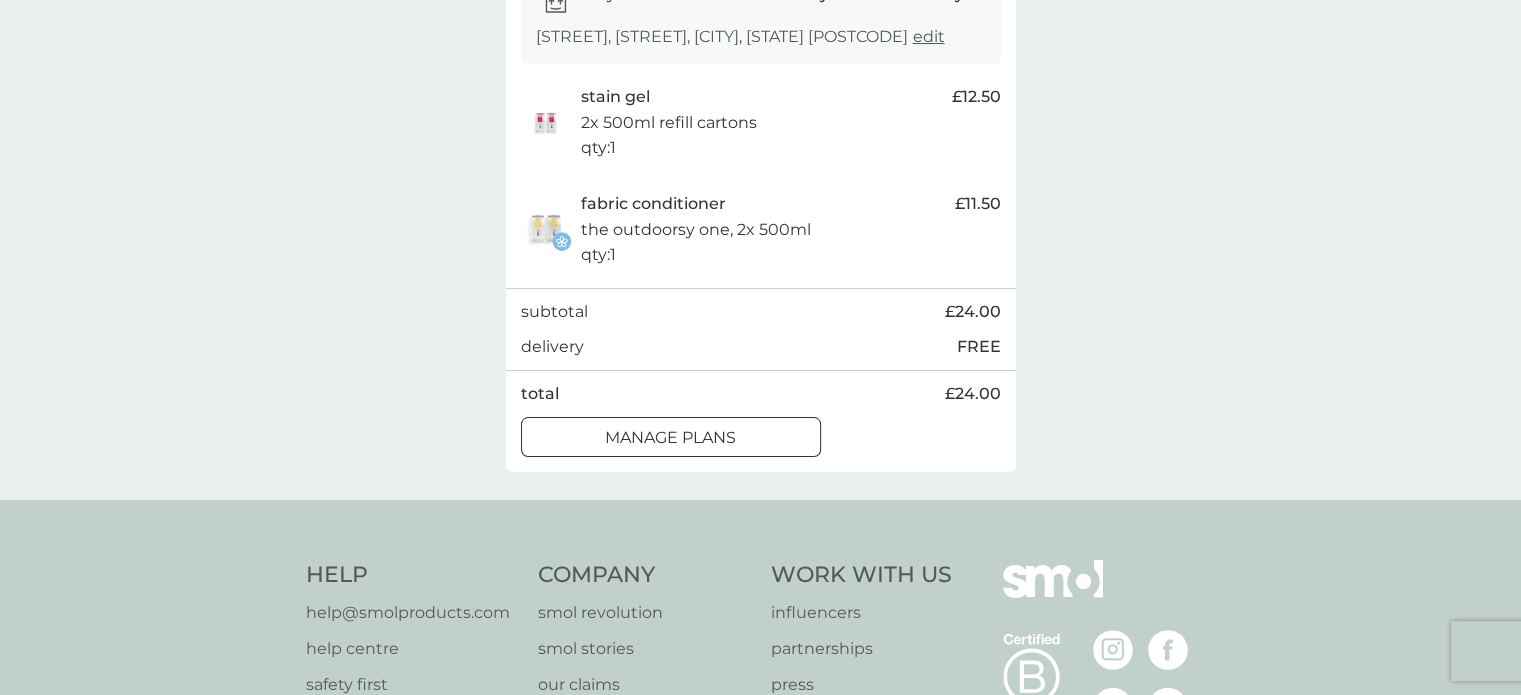 click on "manage plans" at bounding box center [670, 438] 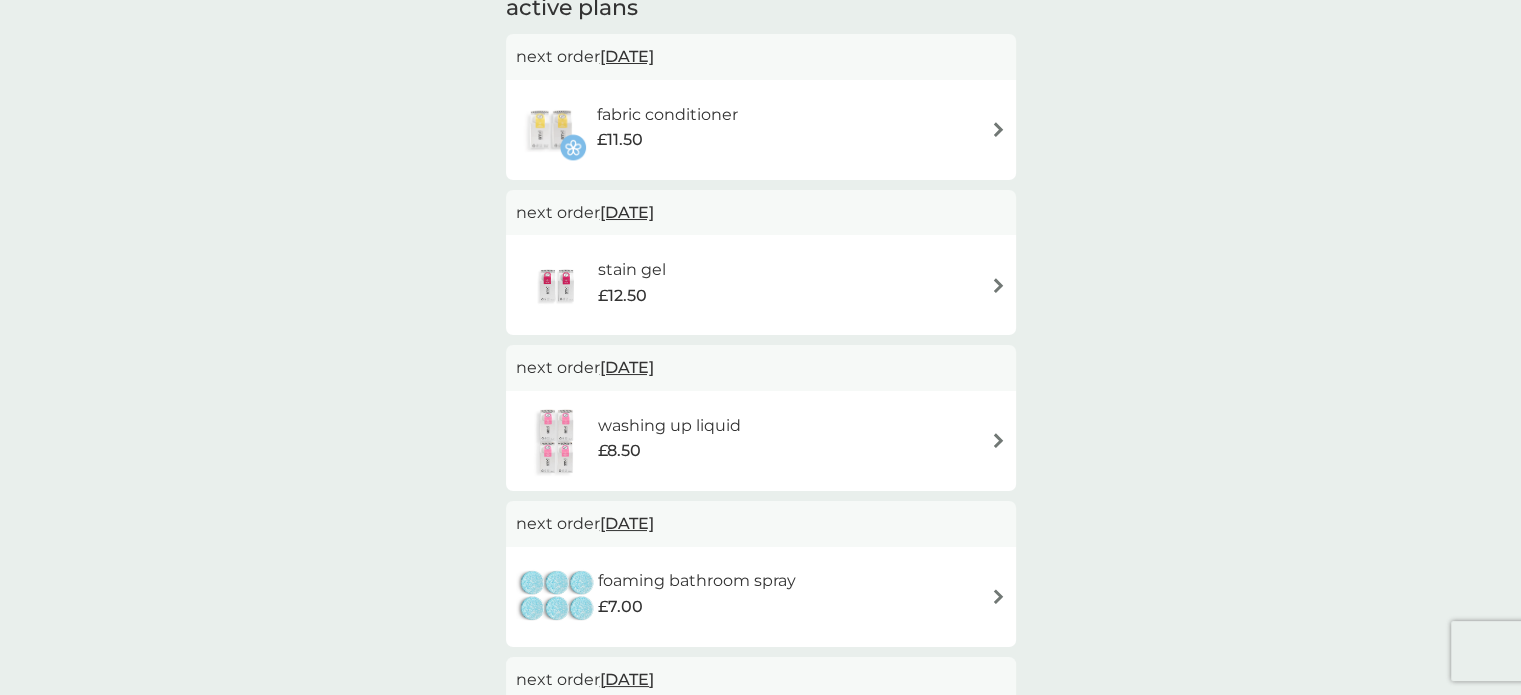 scroll, scrollTop: 0, scrollLeft: 0, axis: both 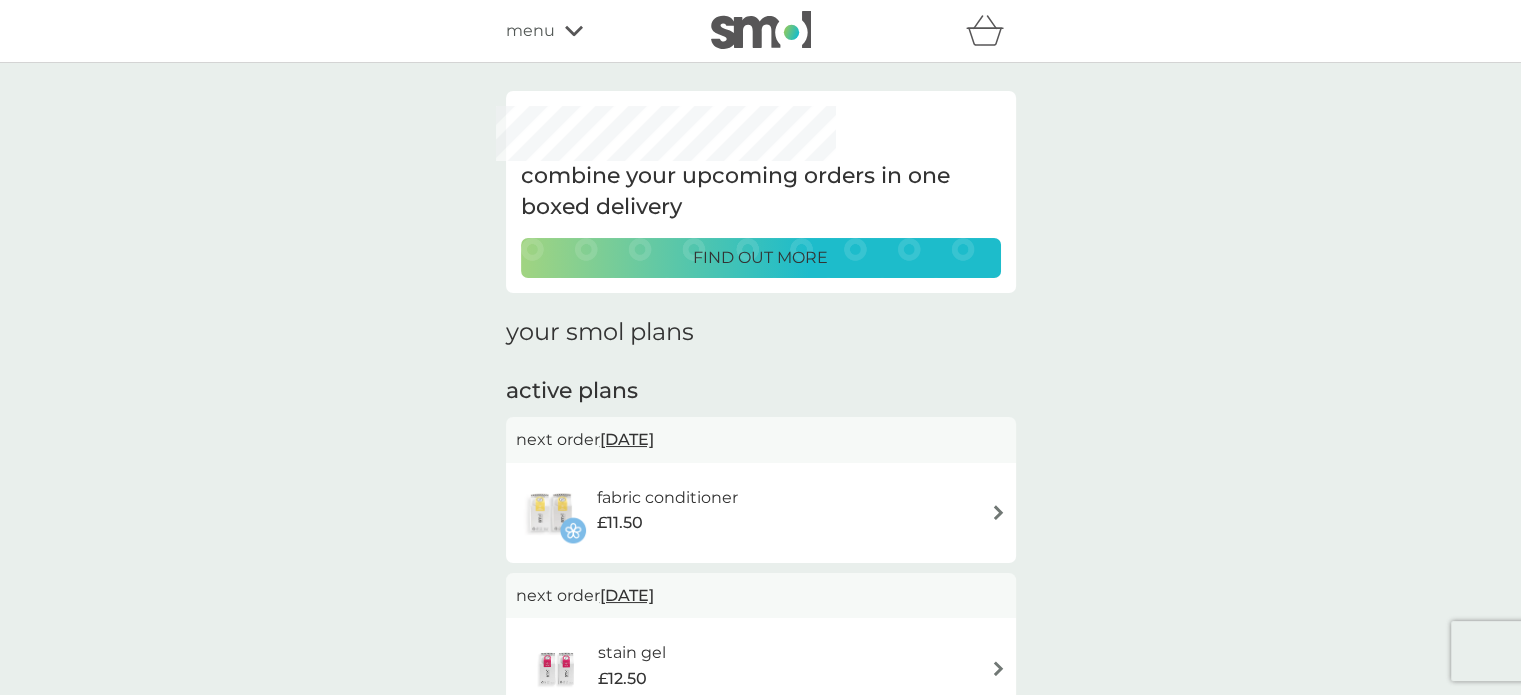 click on "fabric conditioner £11.50" at bounding box center [761, 513] 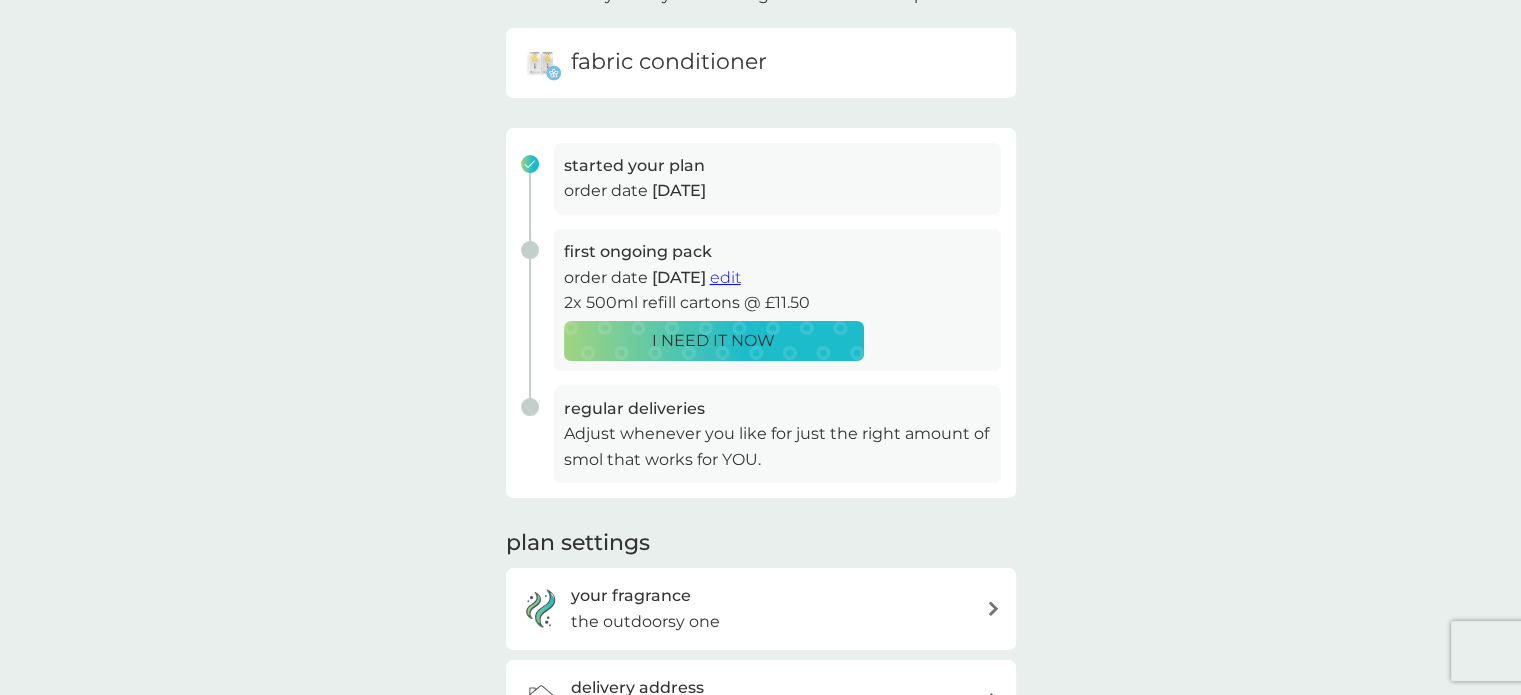 scroll, scrollTop: 188, scrollLeft: 0, axis: vertical 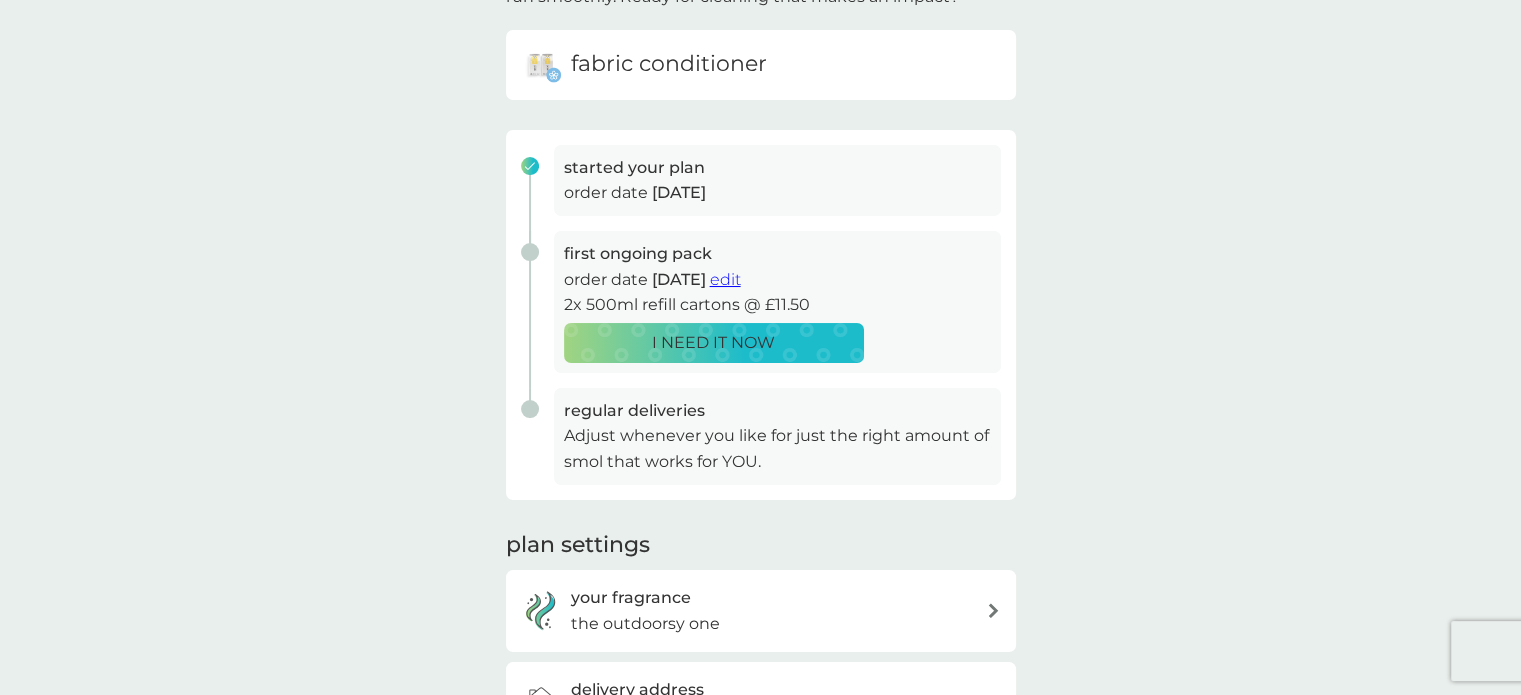 click on "edit" at bounding box center [725, 279] 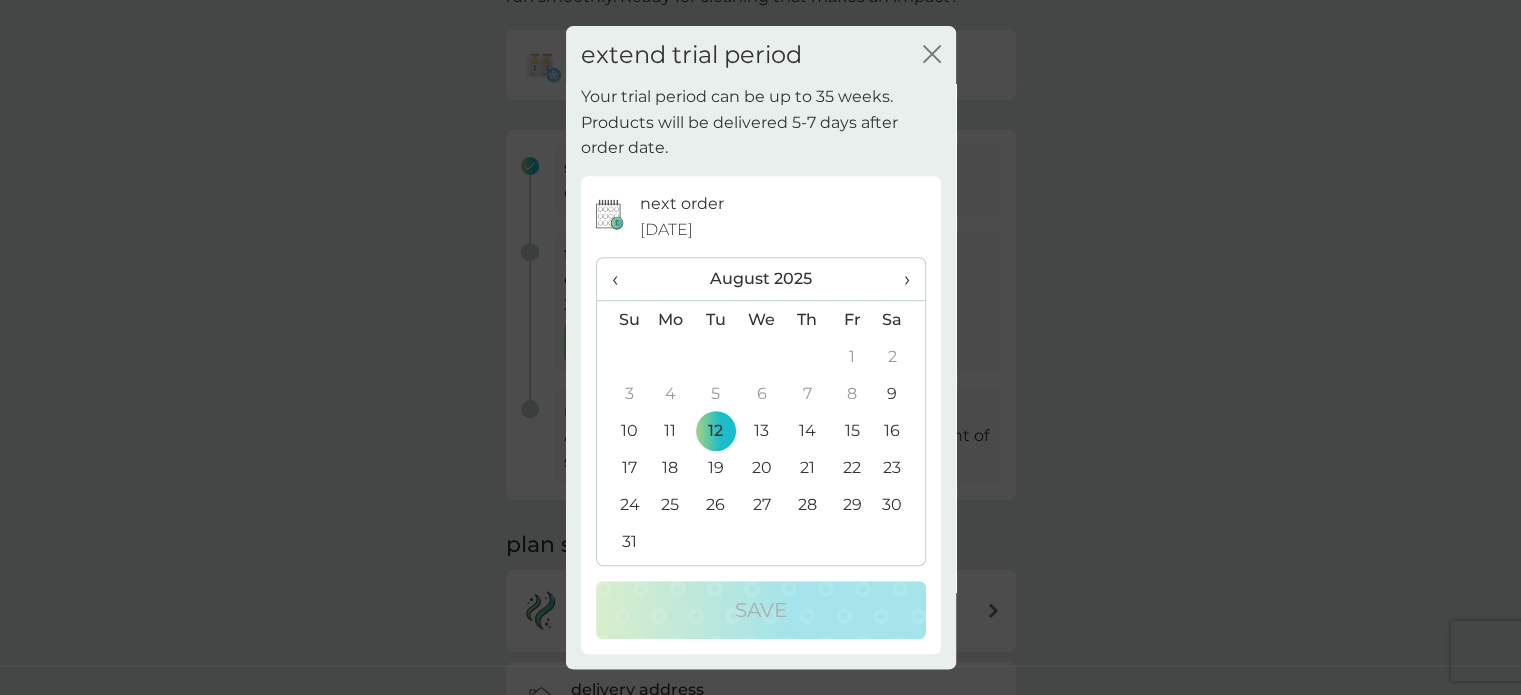 click on "25" at bounding box center [671, 504] 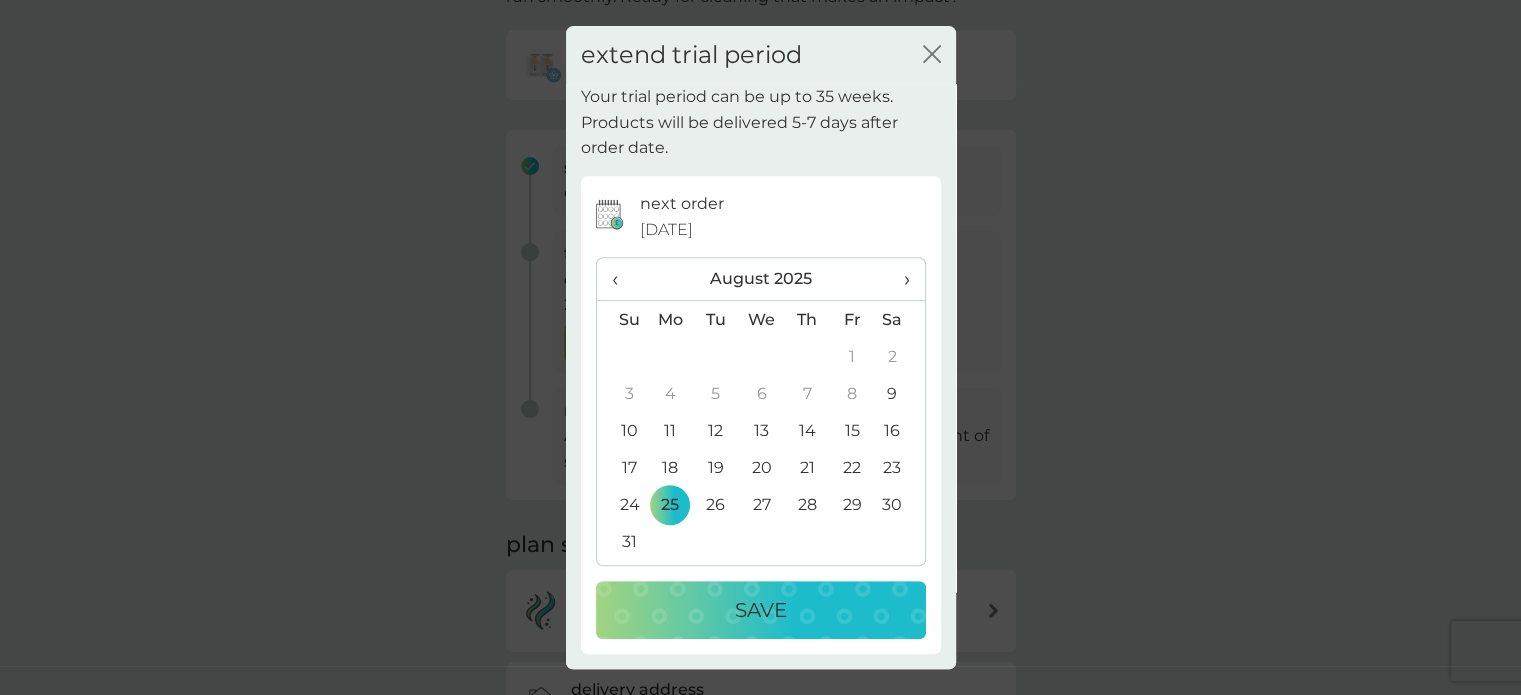 click on "Save" at bounding box center [761, 610] 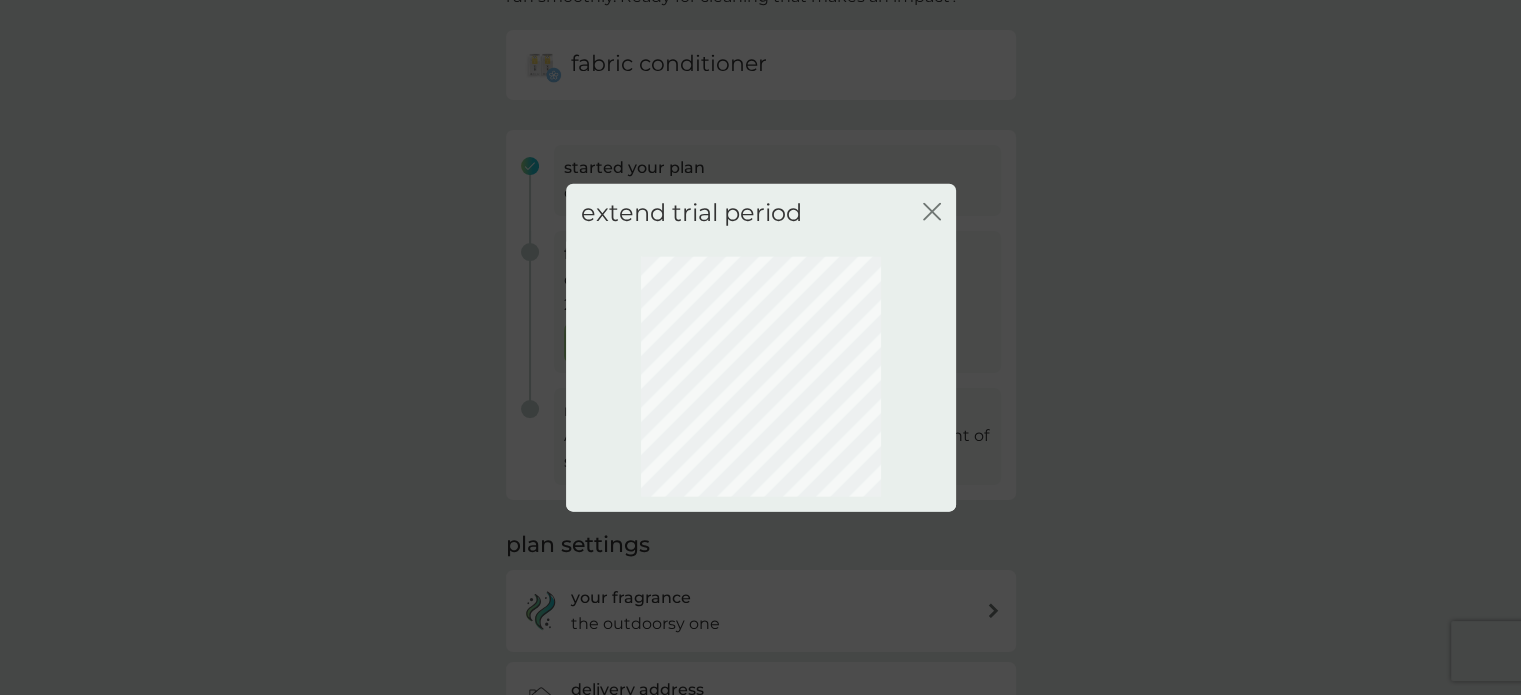 scroll, scrollTop: 143, scrollLeft: 0, axis: vertical 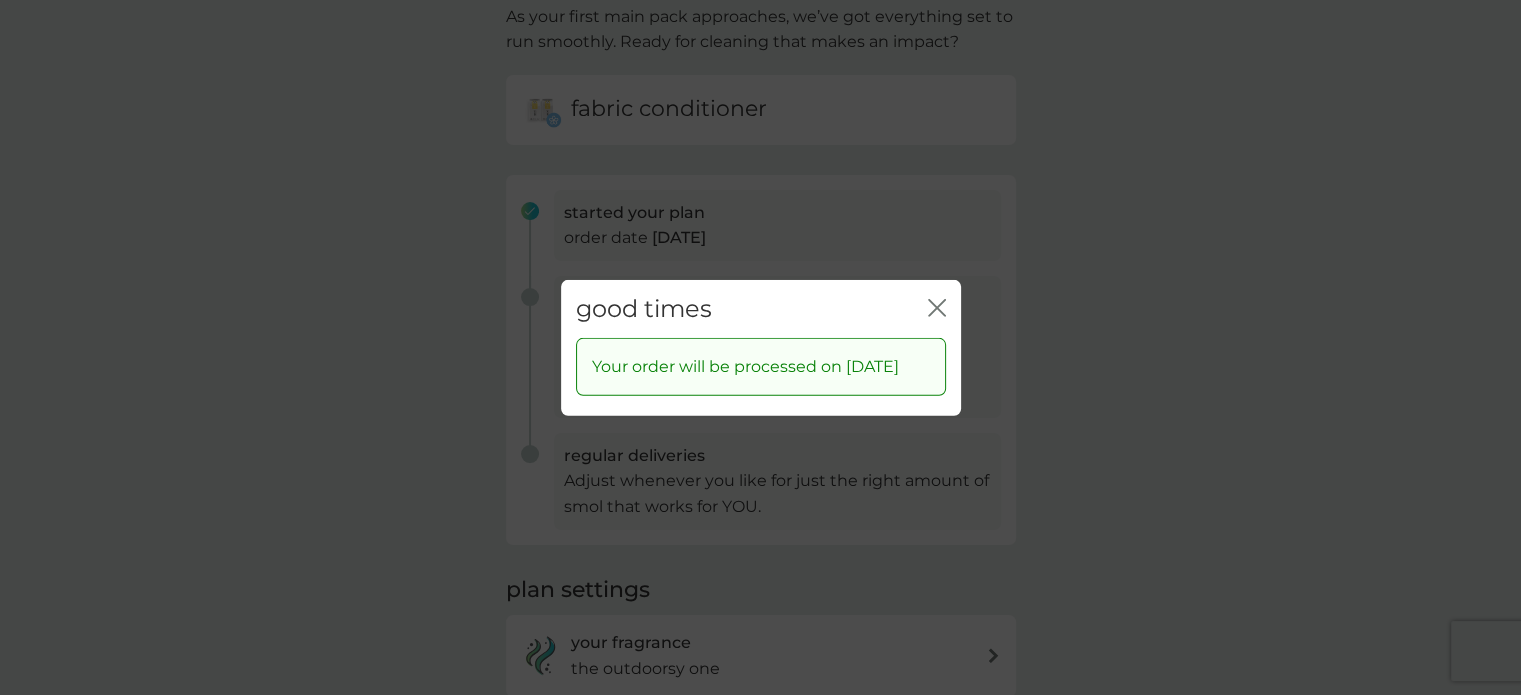 click on "close" 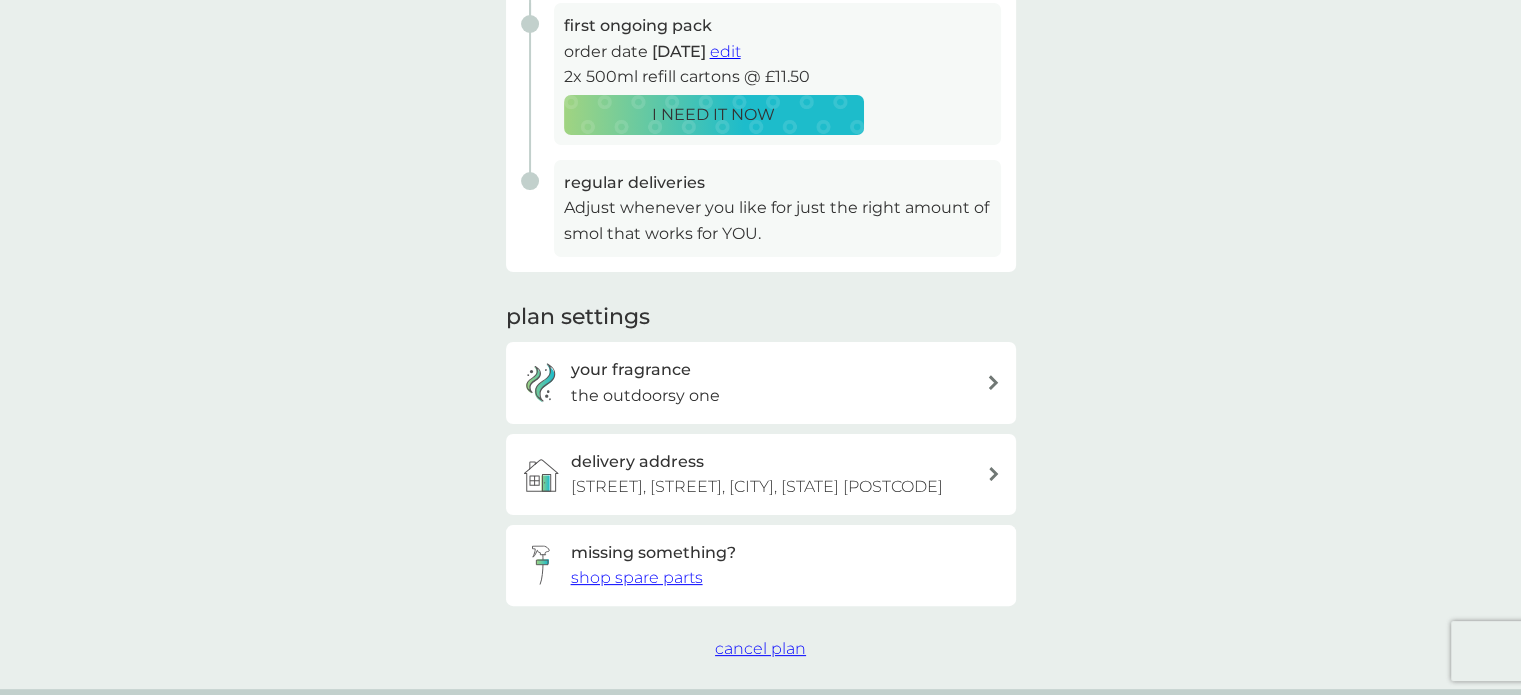 scroll, scrollTop: 418, scrollLeft: 0, axis: vertical 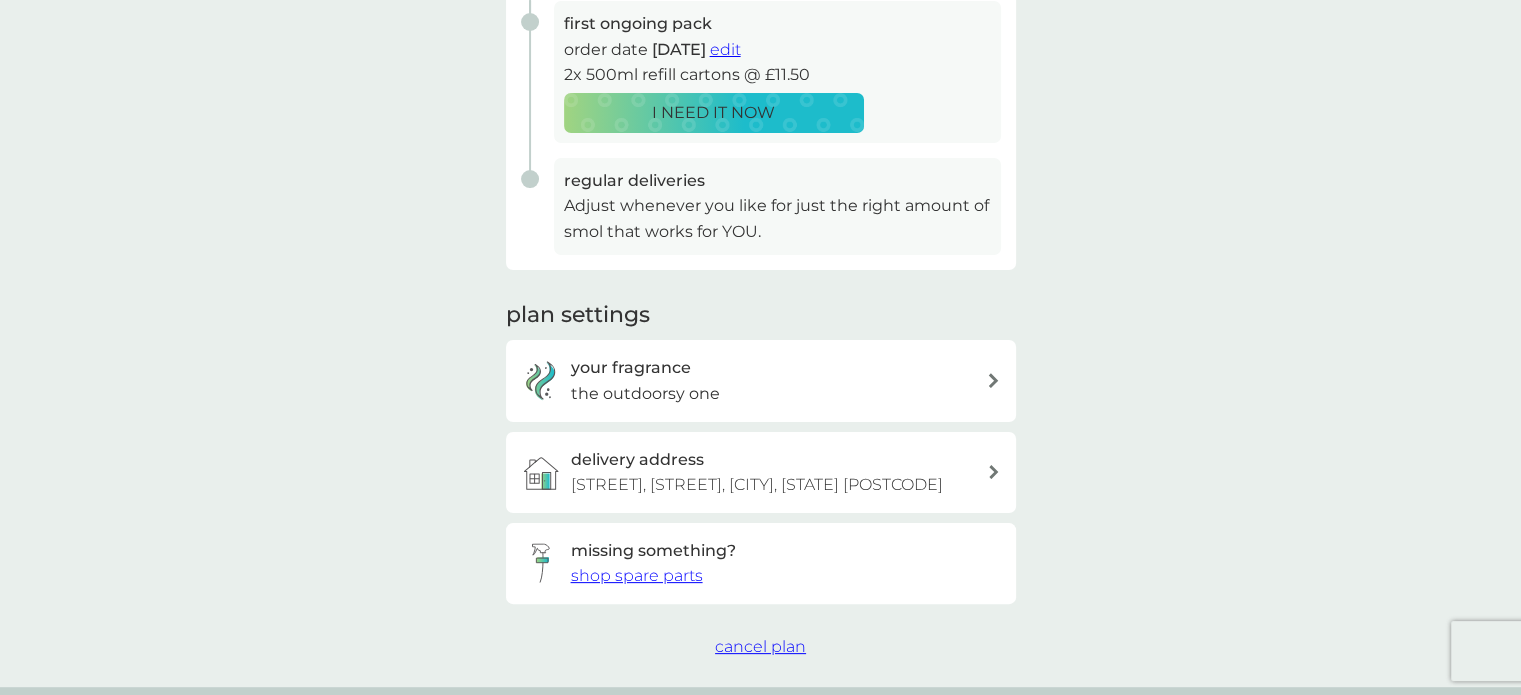 click on "your fragrance the outdoorsy one" at bounding box center (761, 380) 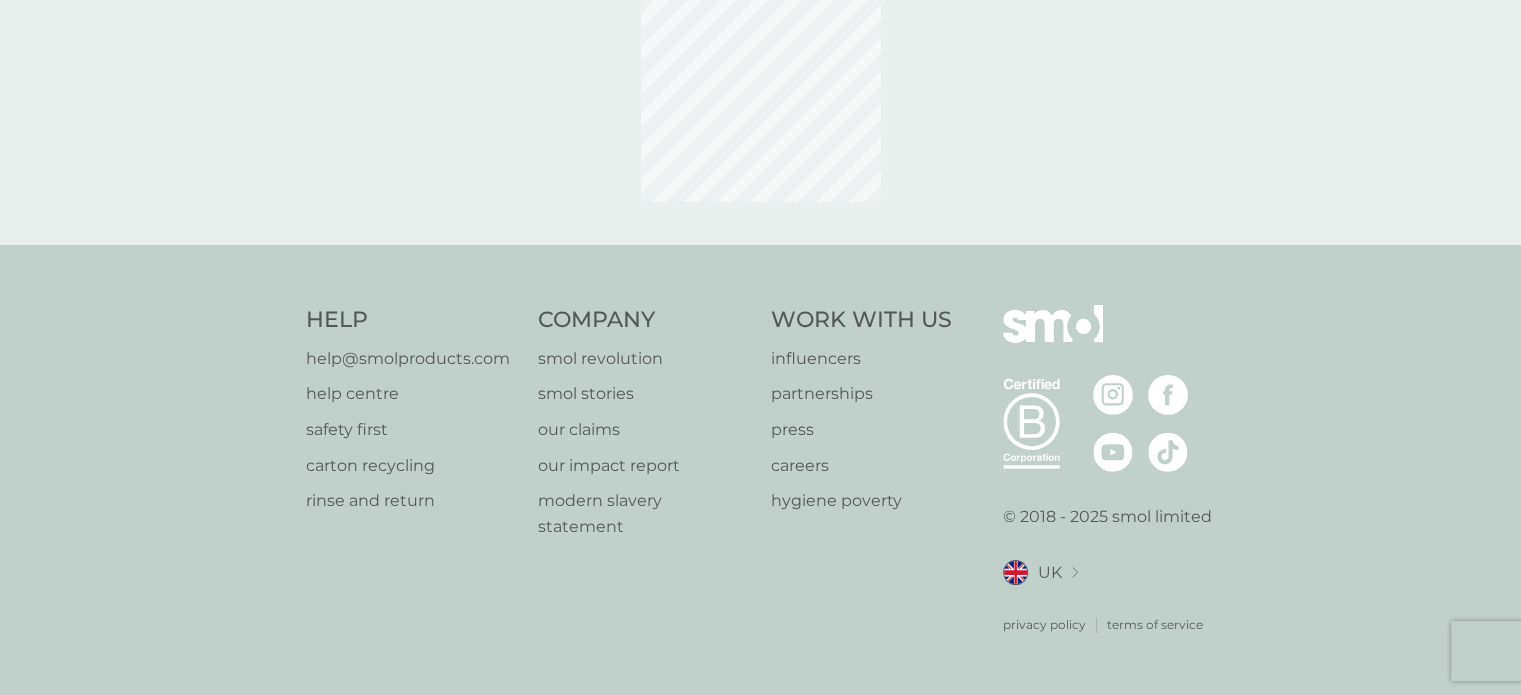 scroll, scrollTop: 0, scrollLeft: 0, axis: both 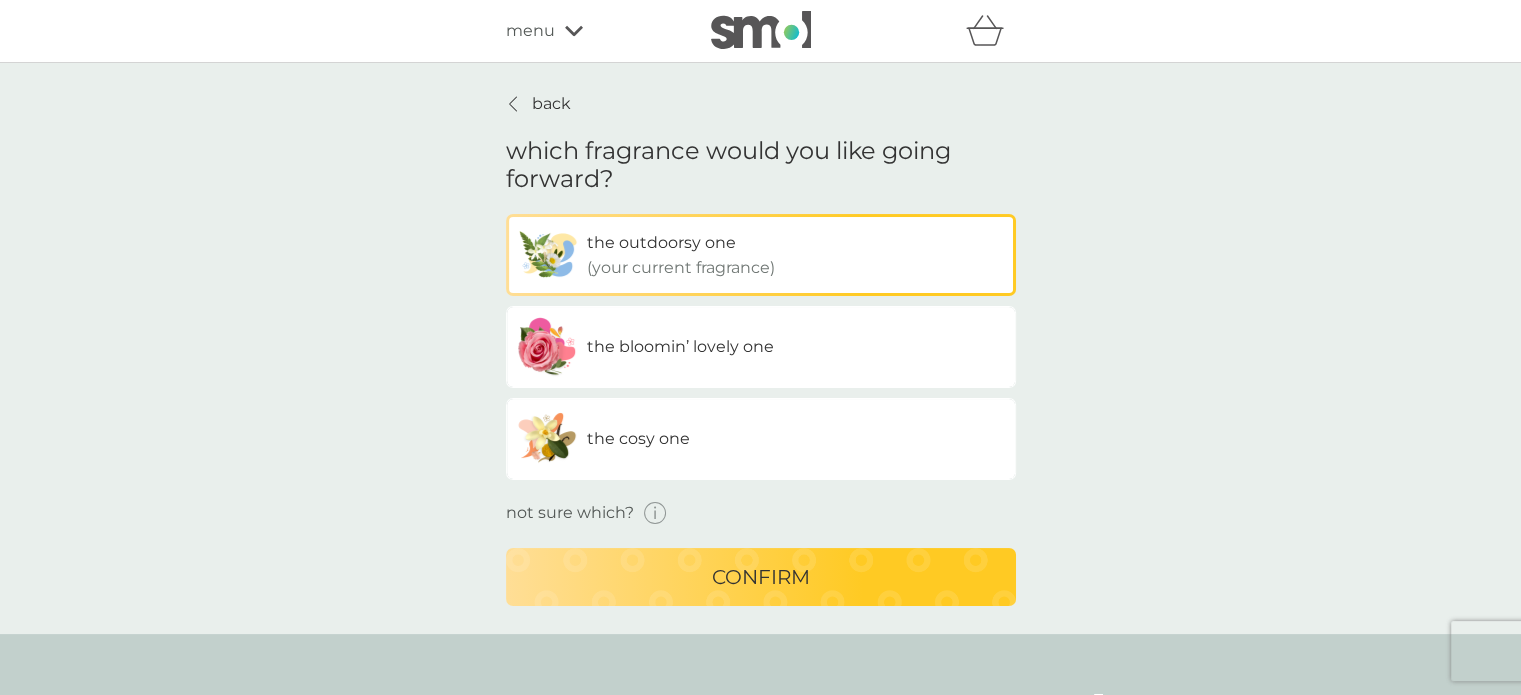 click on "the bloomin’ lovely one" at bounding box center (761, 347) 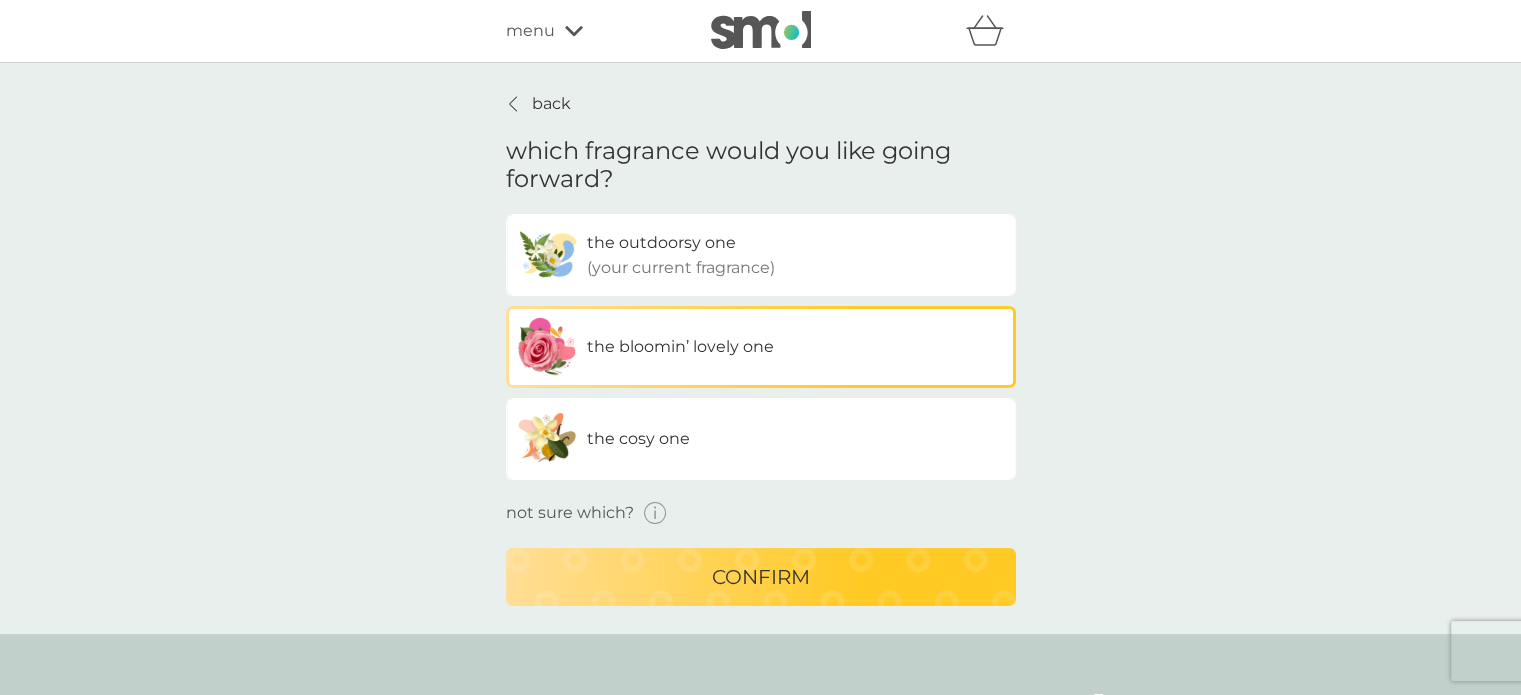 click on "confirm" at bounding box center (761, 577) 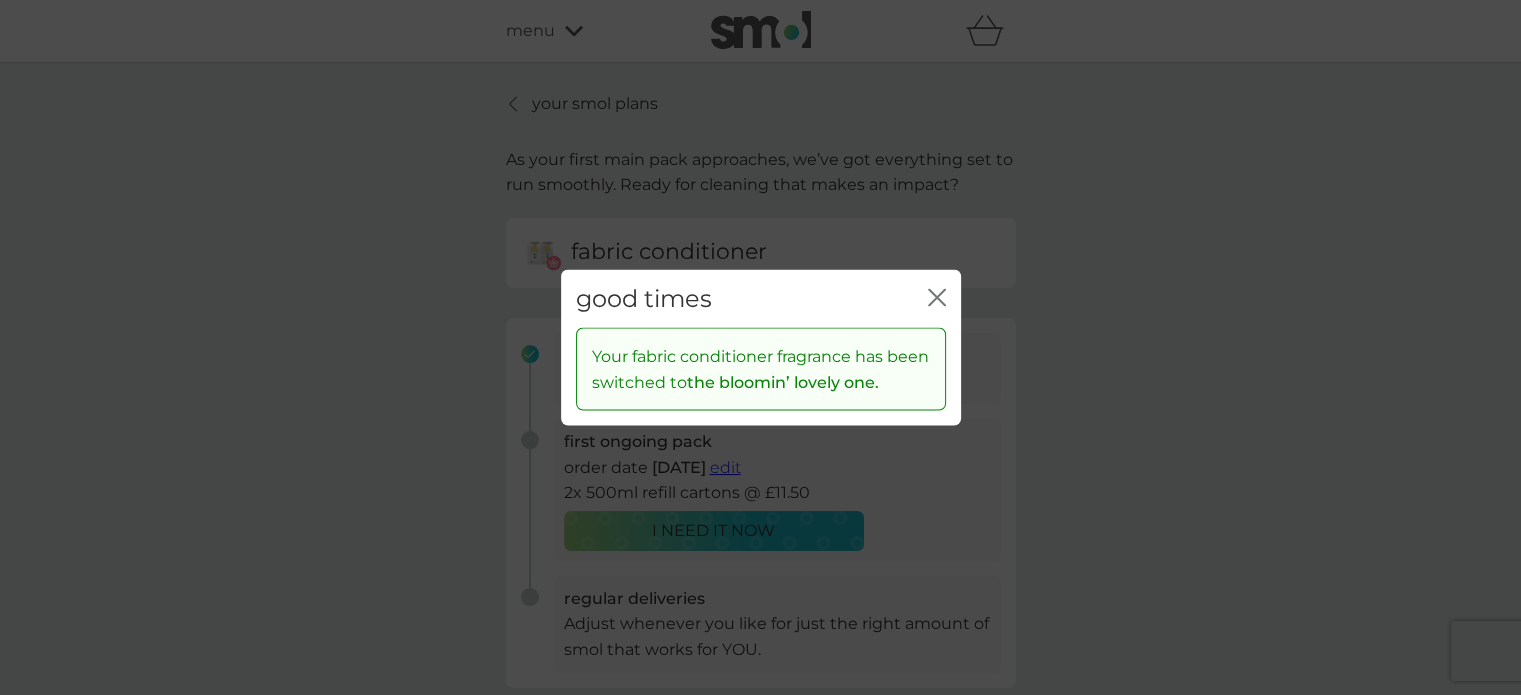 click on "close" 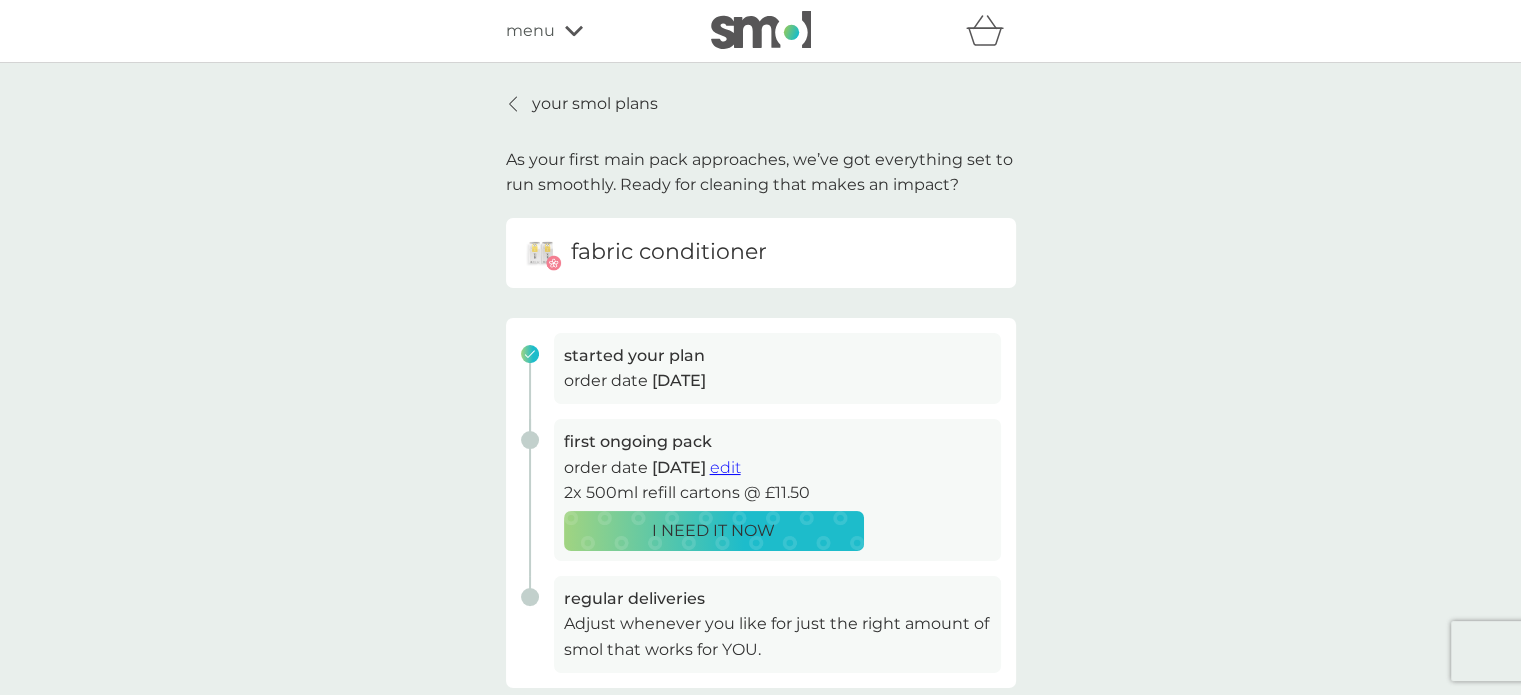 click on "your smol plans" at bounding box center [595, 104] 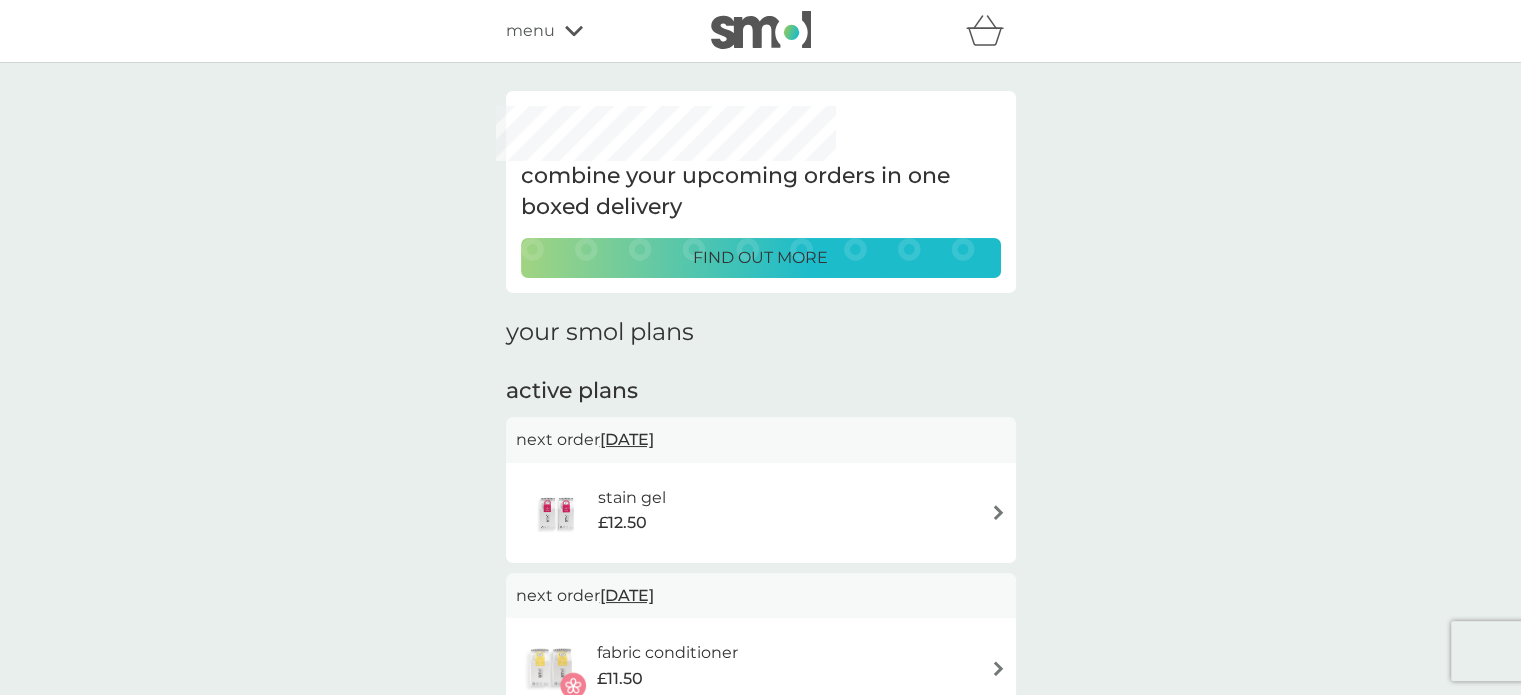 click on "stain gel £12.50" at bounding box center (761, 513) 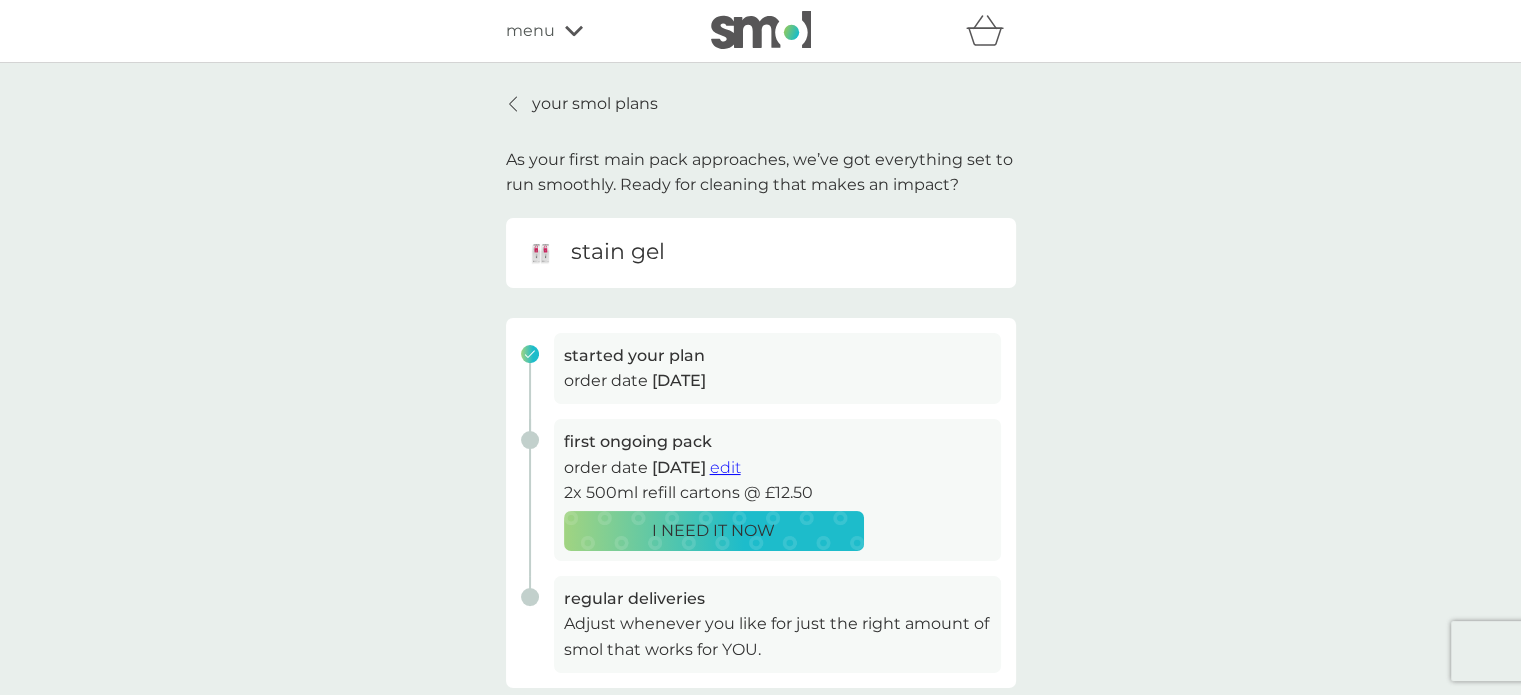 click on "edit" at bounding box center (725, 467) 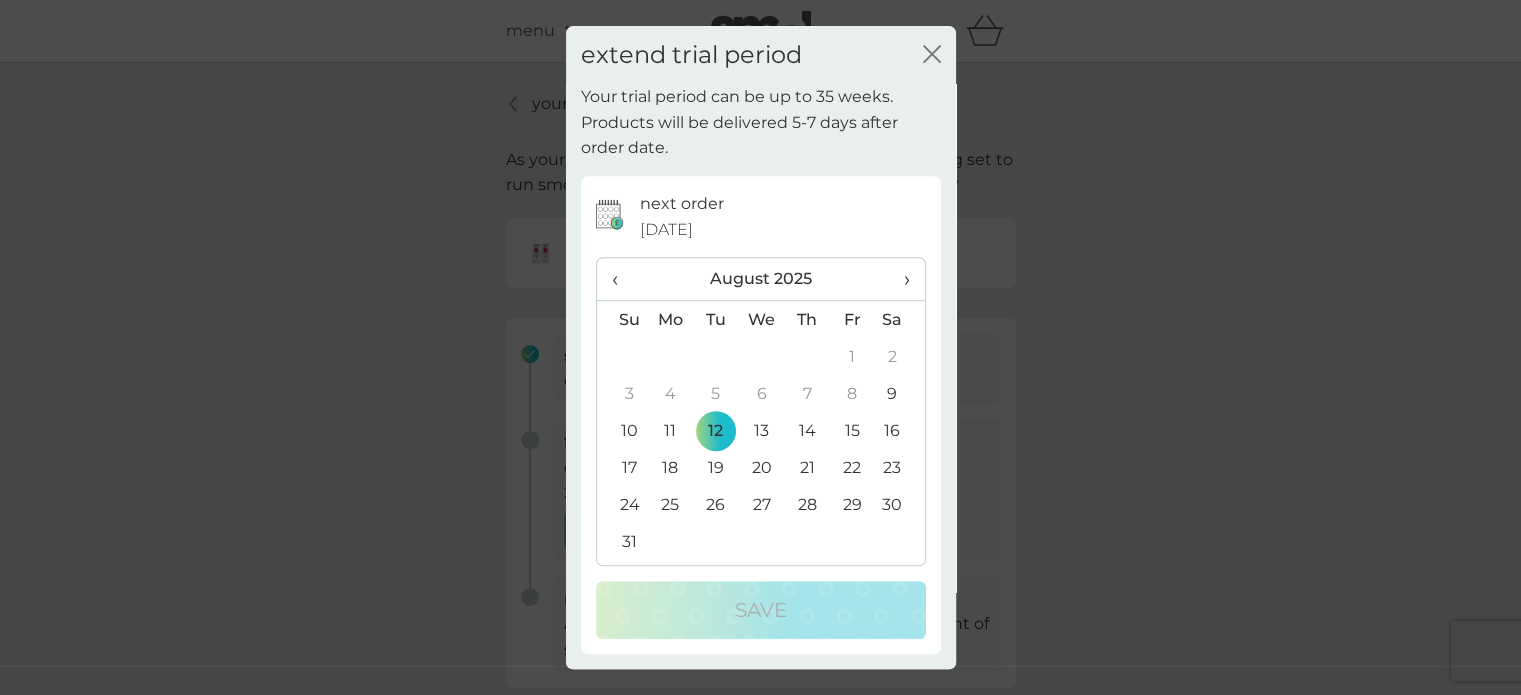 click on "›" at bounding box center [899, 279] 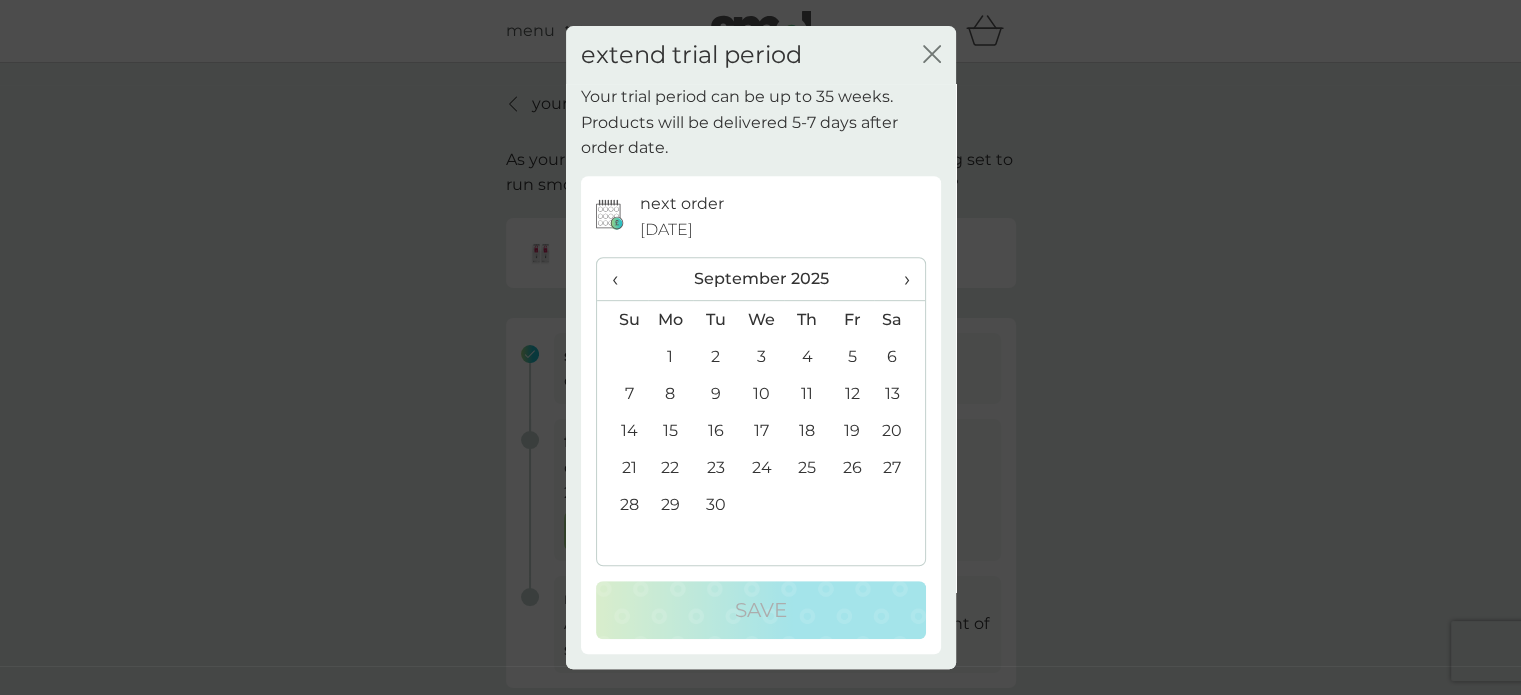 click on "25" at bounding box center [806, 467] 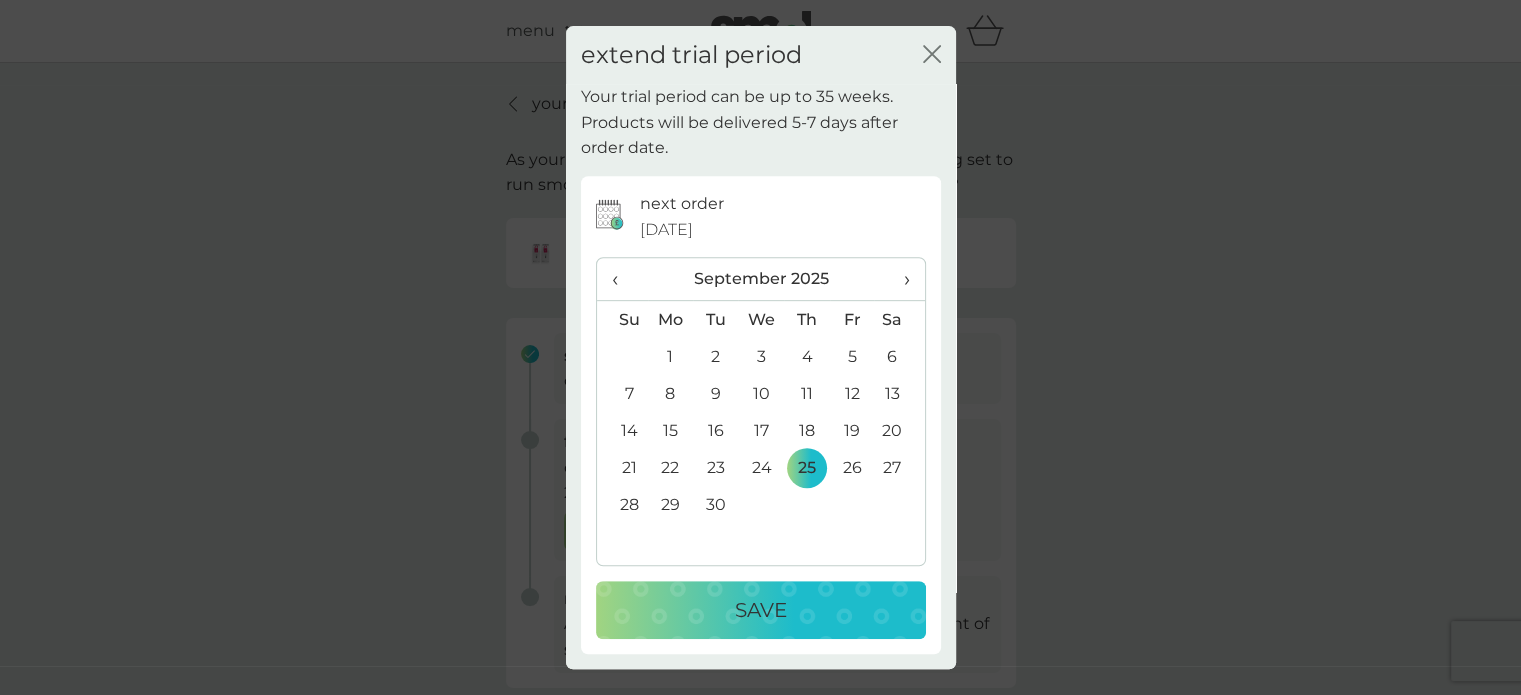 click on "Save" at bounding box center [761, 610] 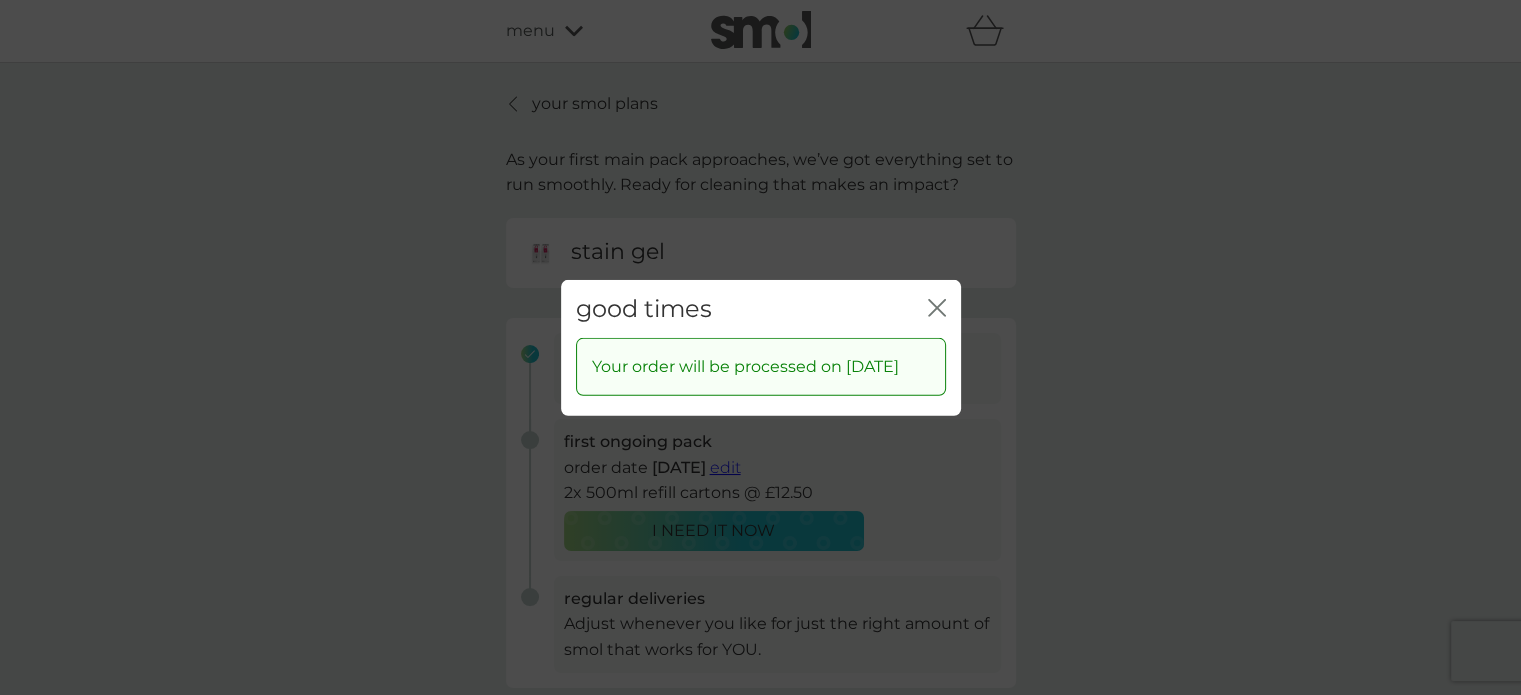 click on "close" 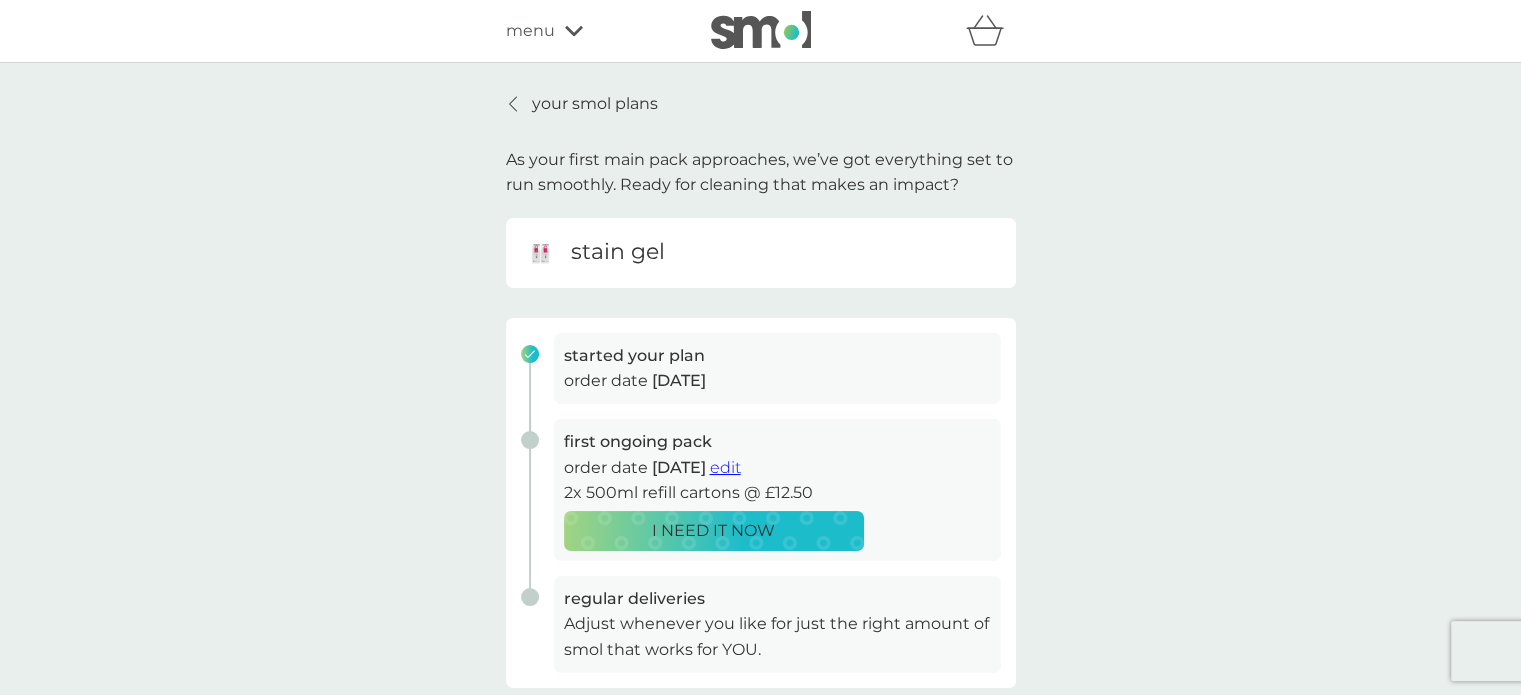 click on "your smol plans" at bounding box center (595, 104) 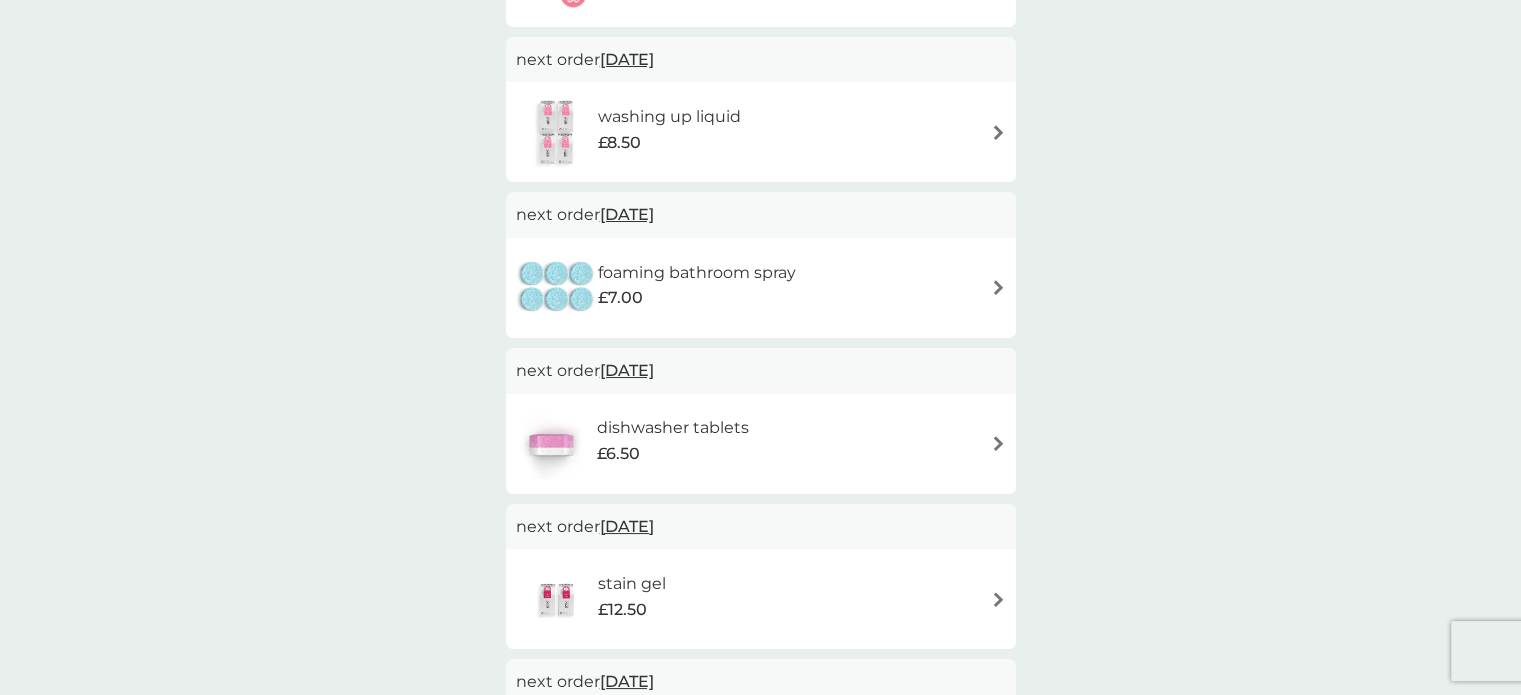 scroll, scrollTop: 550, scrollLeft: 0, axis: vertical 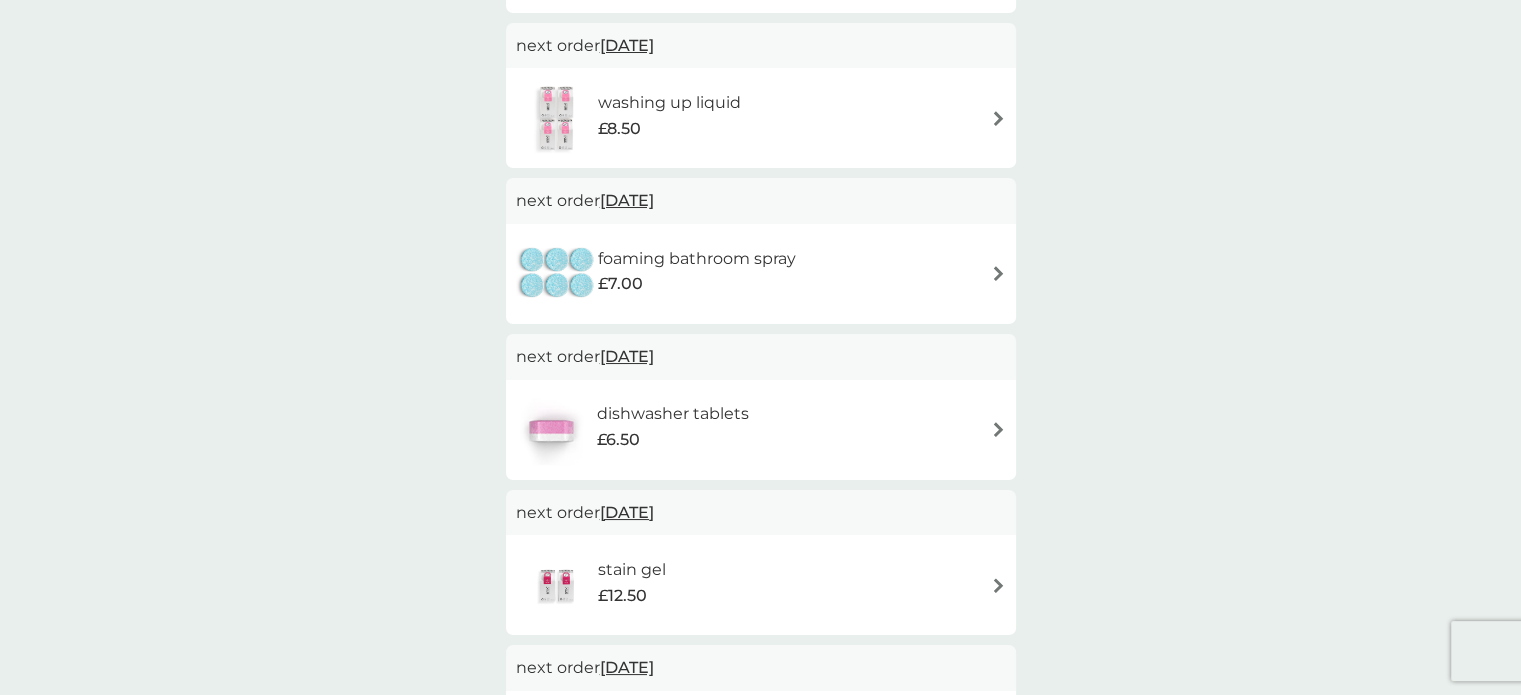 click on "dishwasher tablets £6.50" at bounding box center [761, 430] 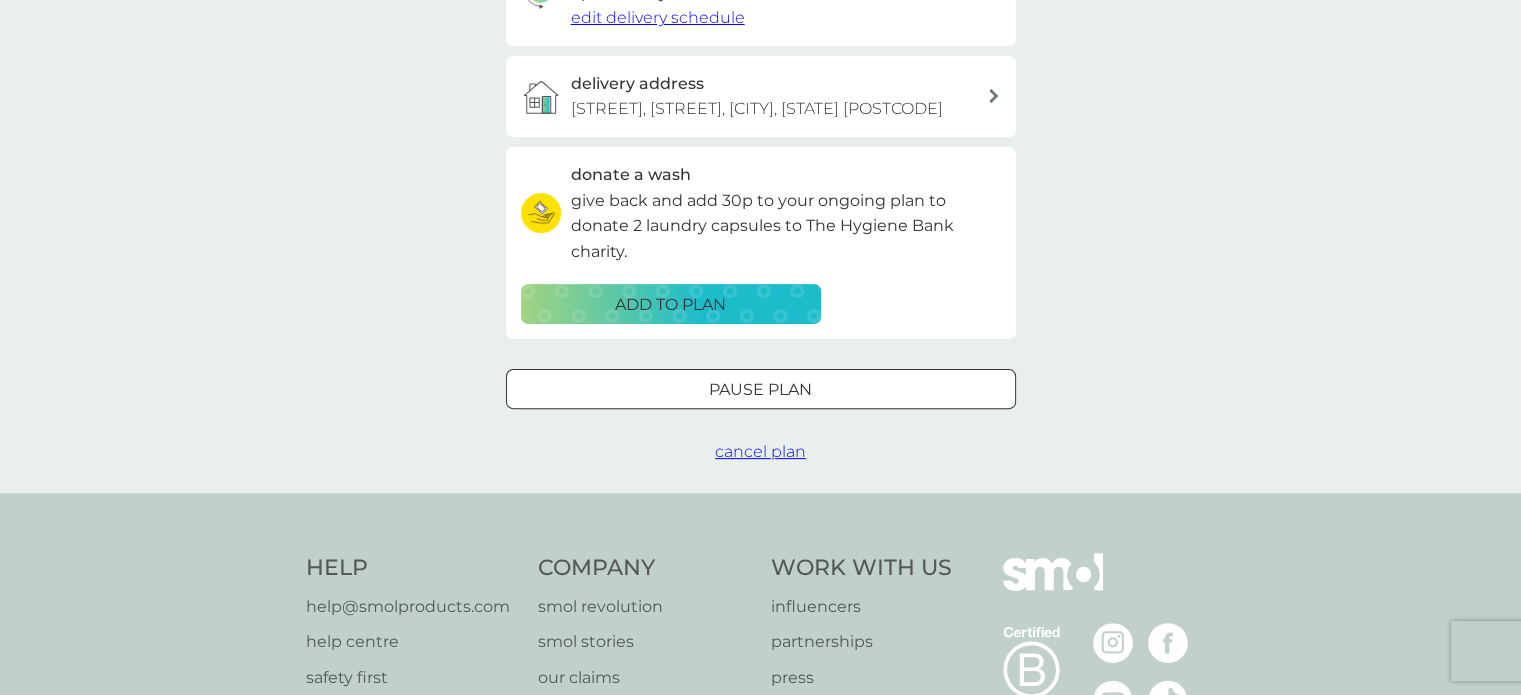 scroll, scrollTop: 0, scrollLeft: 0, axis: both 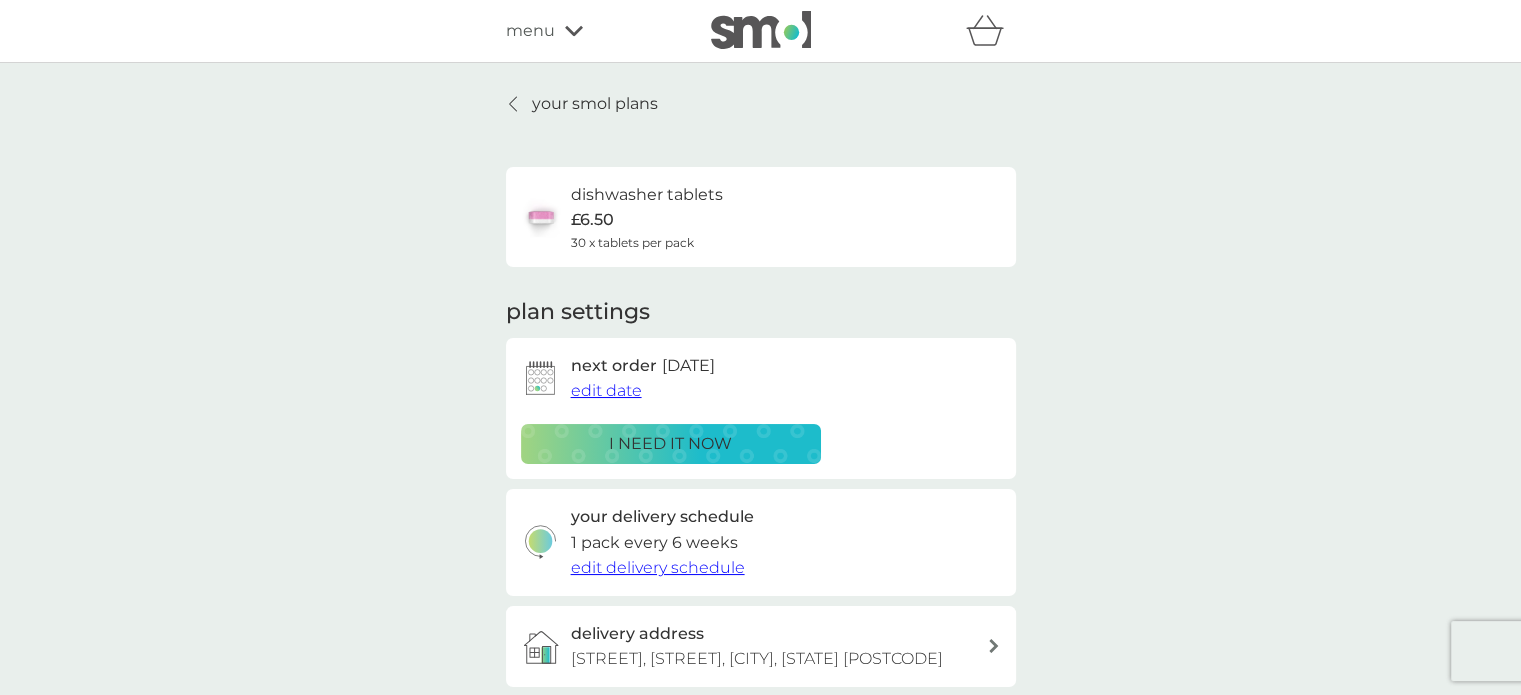 click on "edit date" at bounding box center (606, 390) 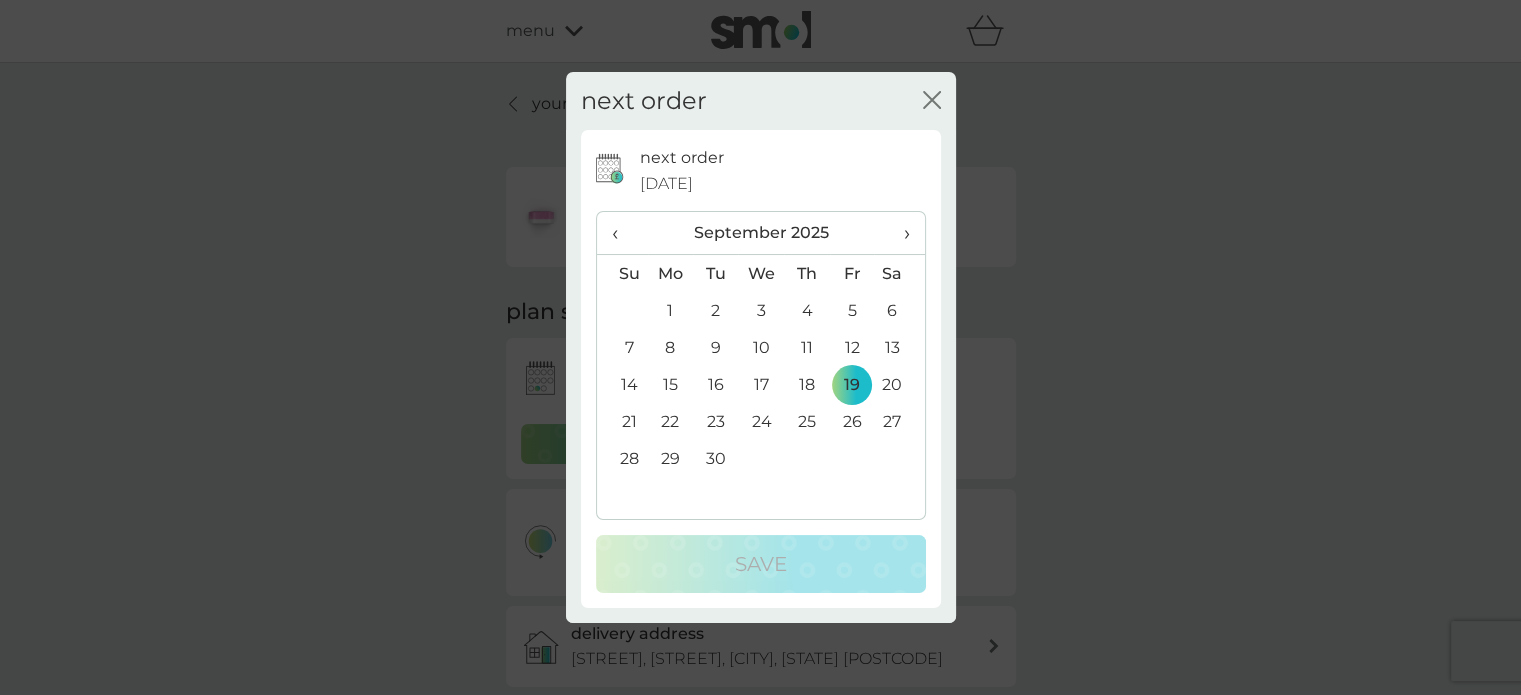 click on "25" at bounding box center [806, 421] 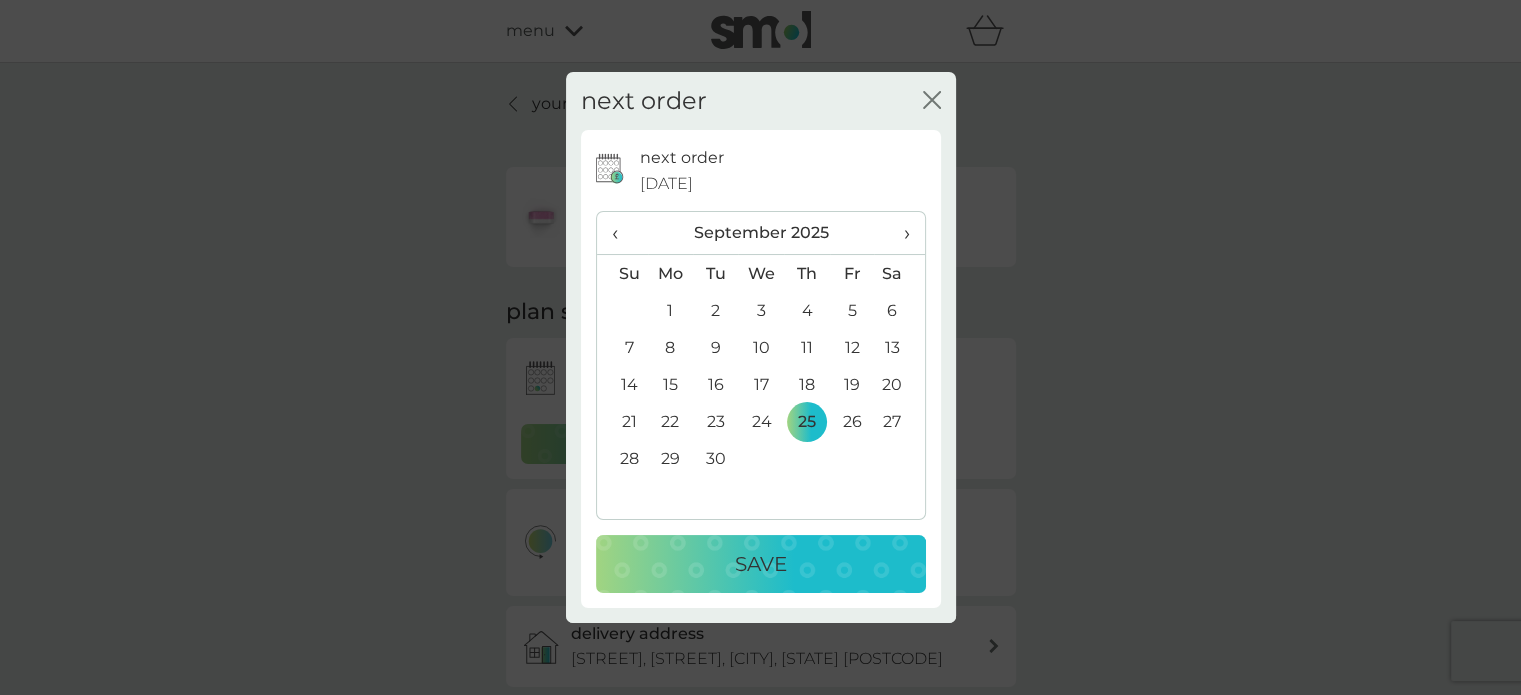 click on "Save" at bounding box center [761, 564] 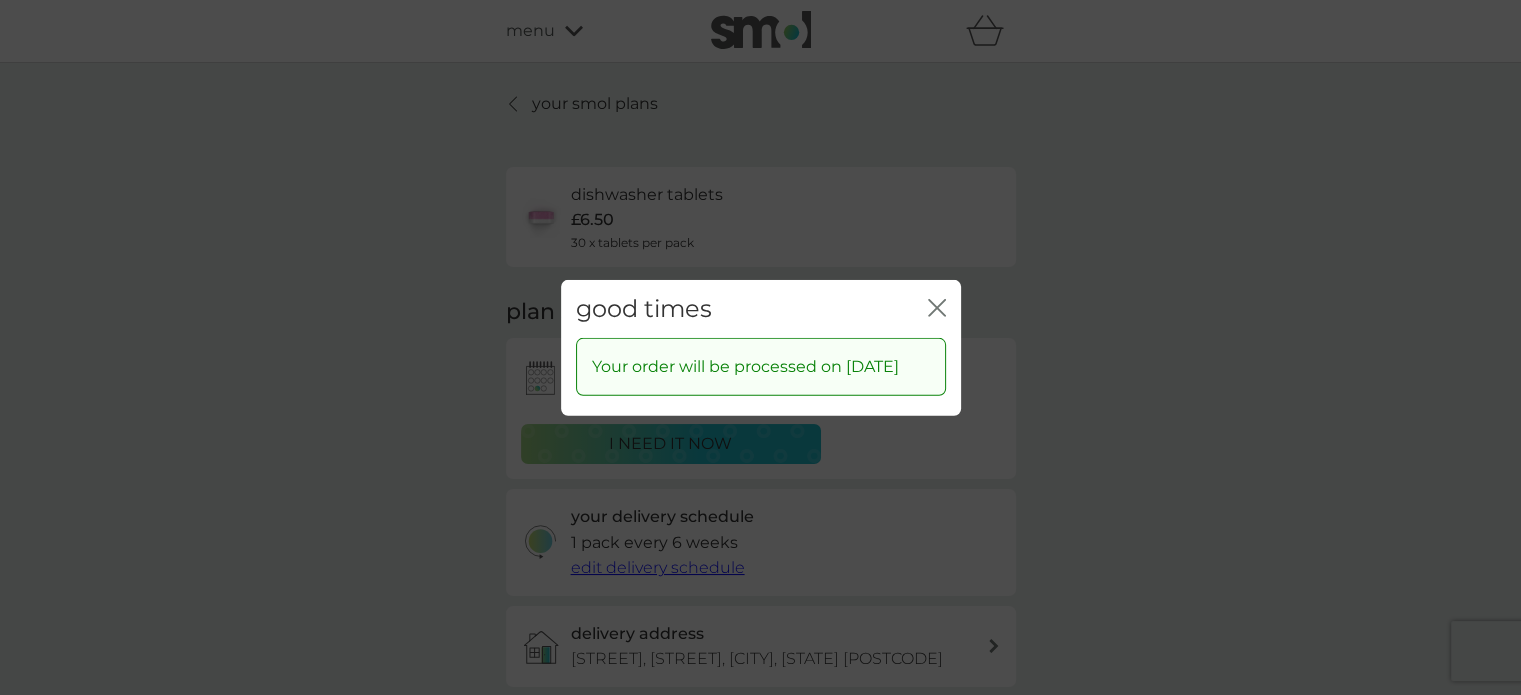 click on "close" 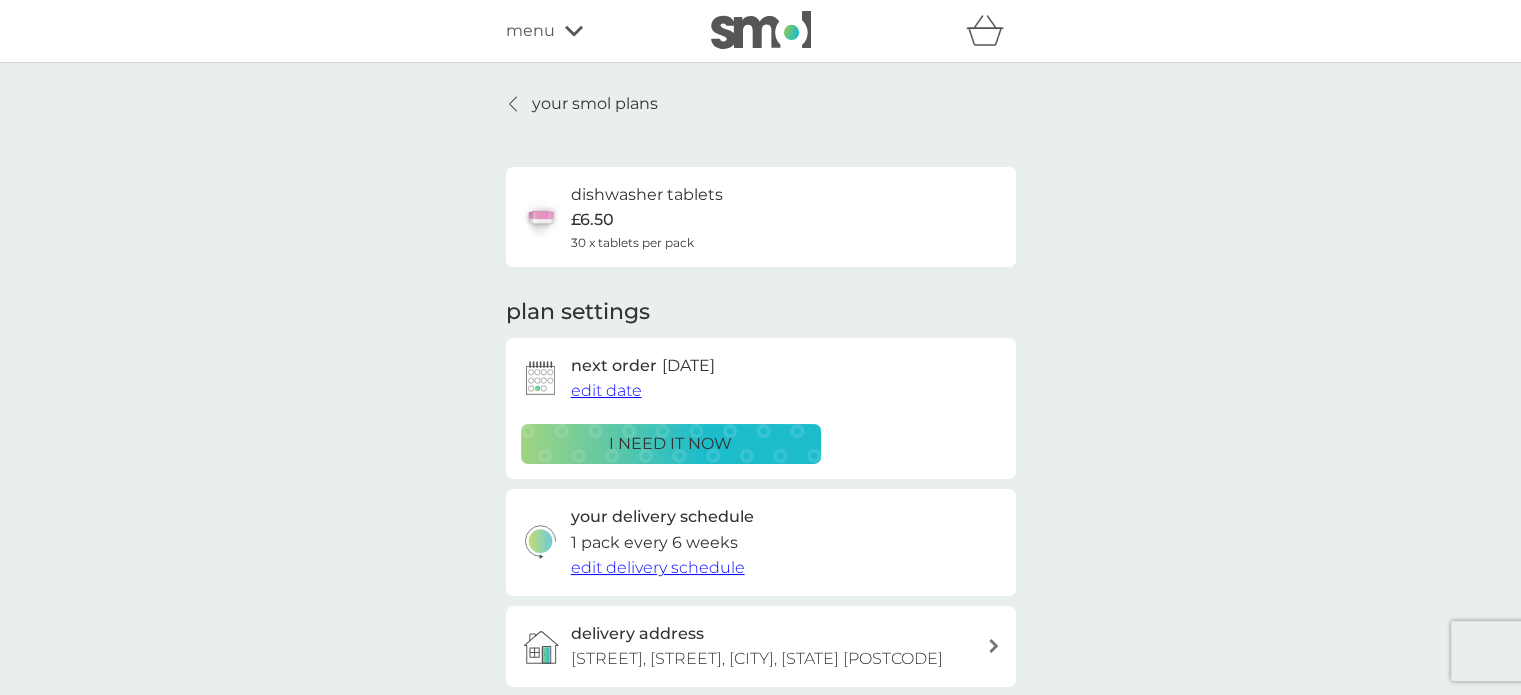 click on "your smol plans" at bounding box center (595, 104) 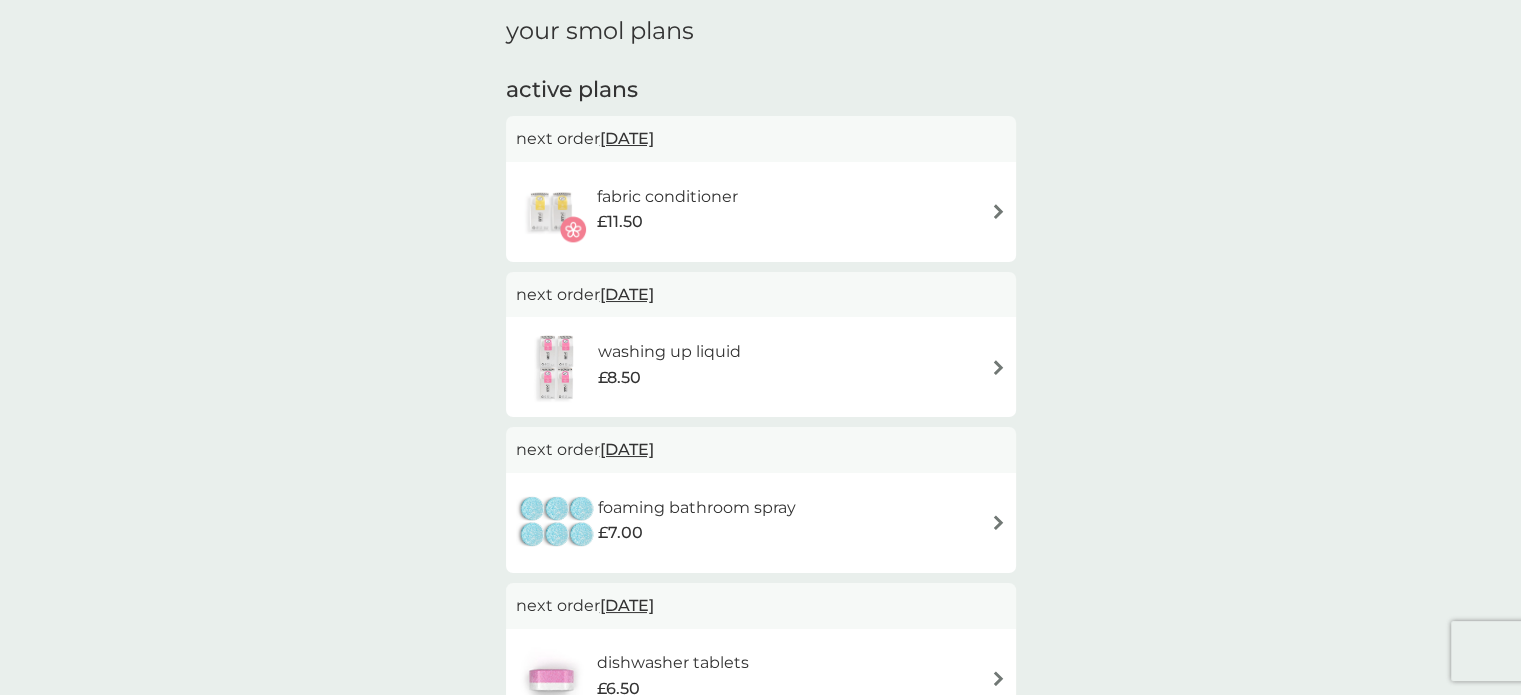 scroll, scrollTop: 0, scrollLeft: 0, axis: both 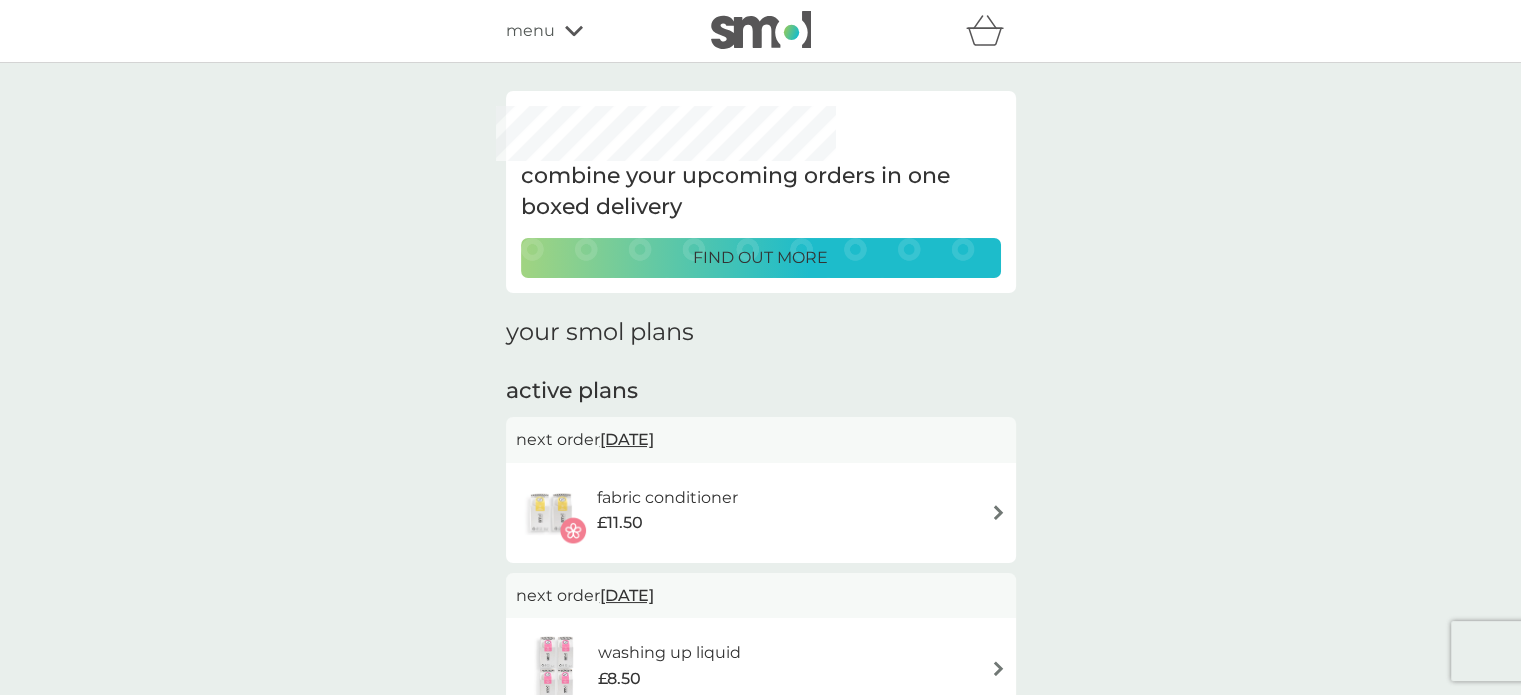 click at bounding box center (761, 30) 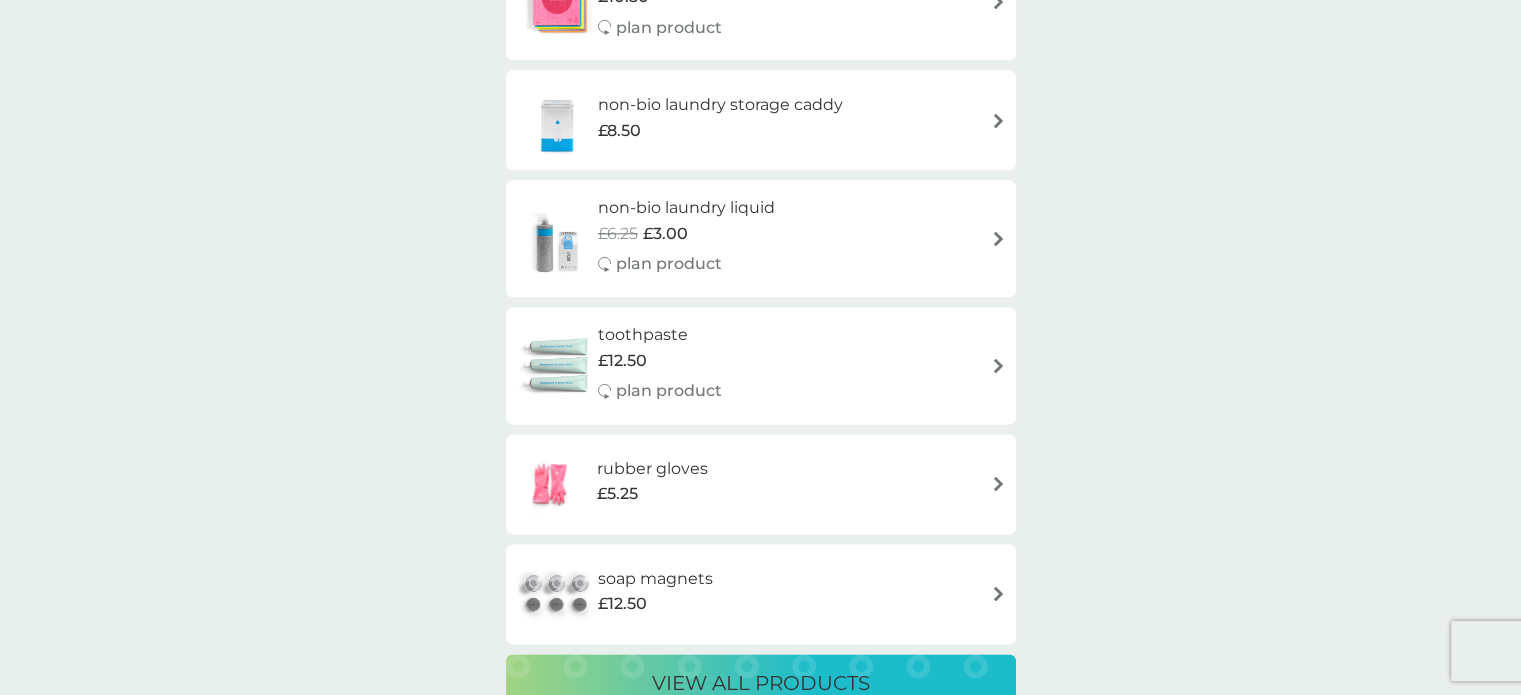 scroll, scrollTop: 2697, scrollLeft: 0, axis: vertical 